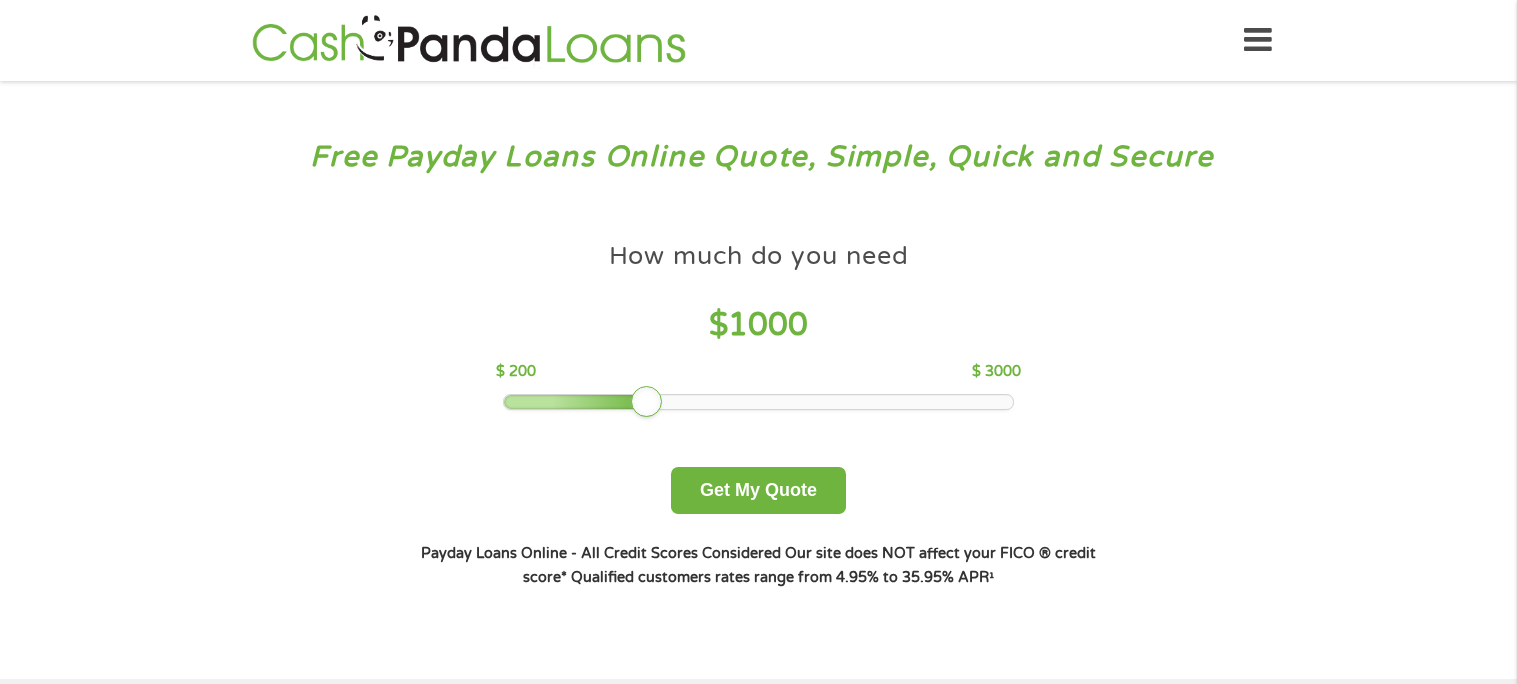 scroll, scrollTop: 0, scrollLeft: 0, axis: both 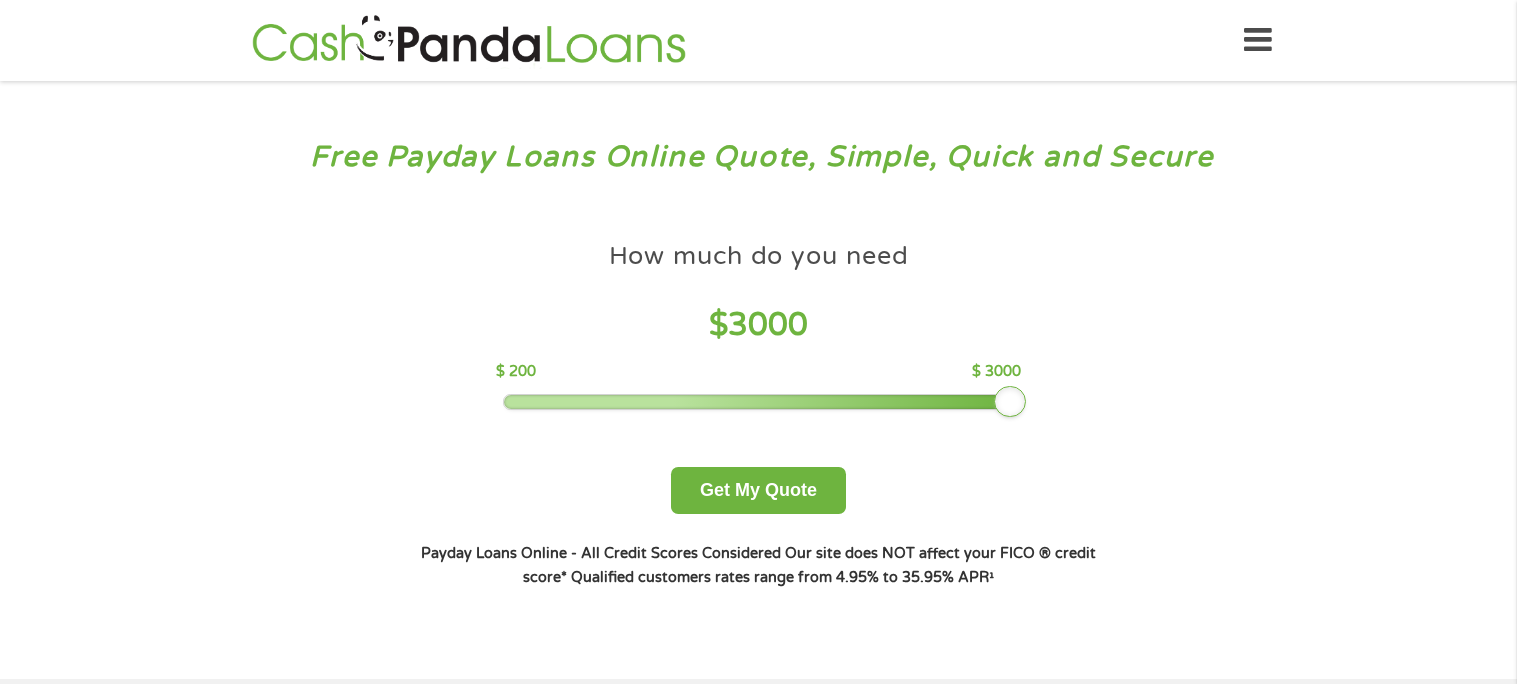 drag, startPoint x: 648, startPoint y: 403, endPoint x: 1161, endPoint y: 322, distance: 519.35535 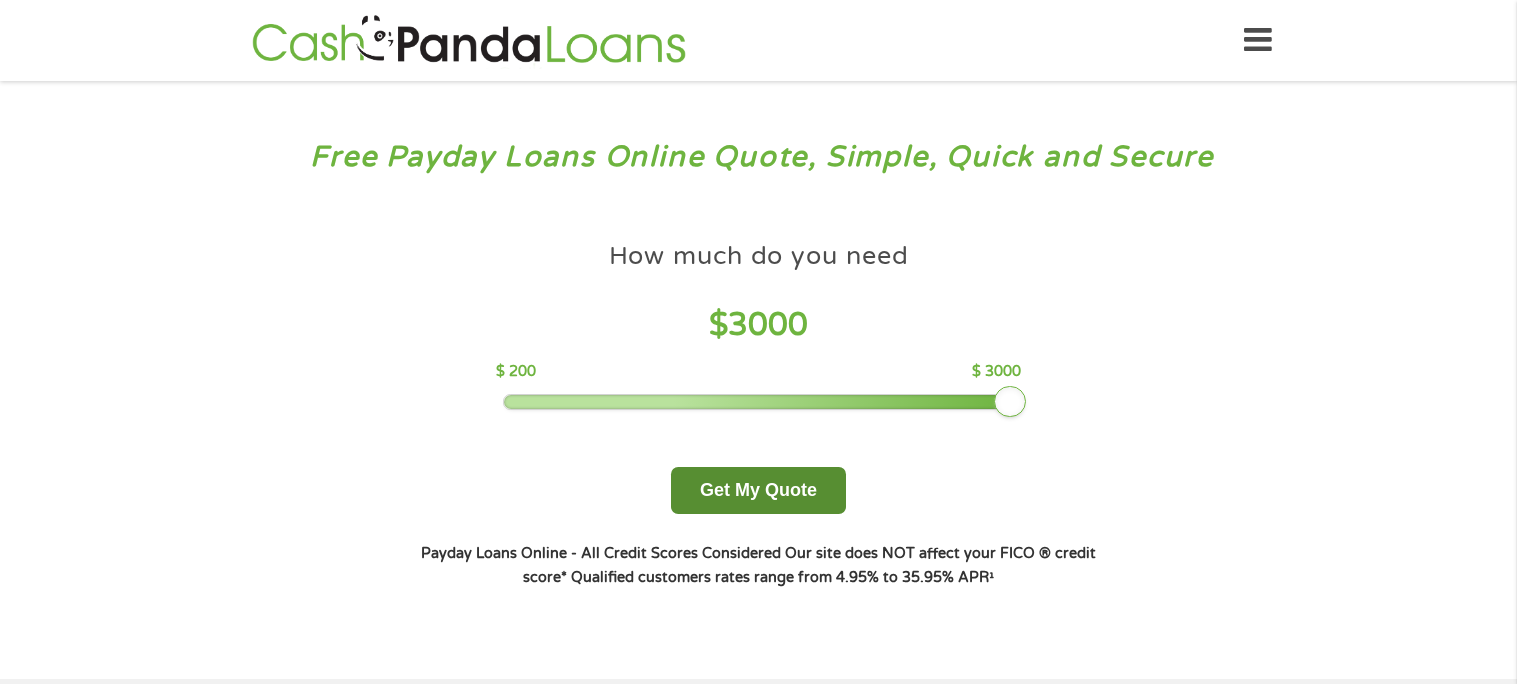 click on "Get My Quote" at bounding box center (758, 490) 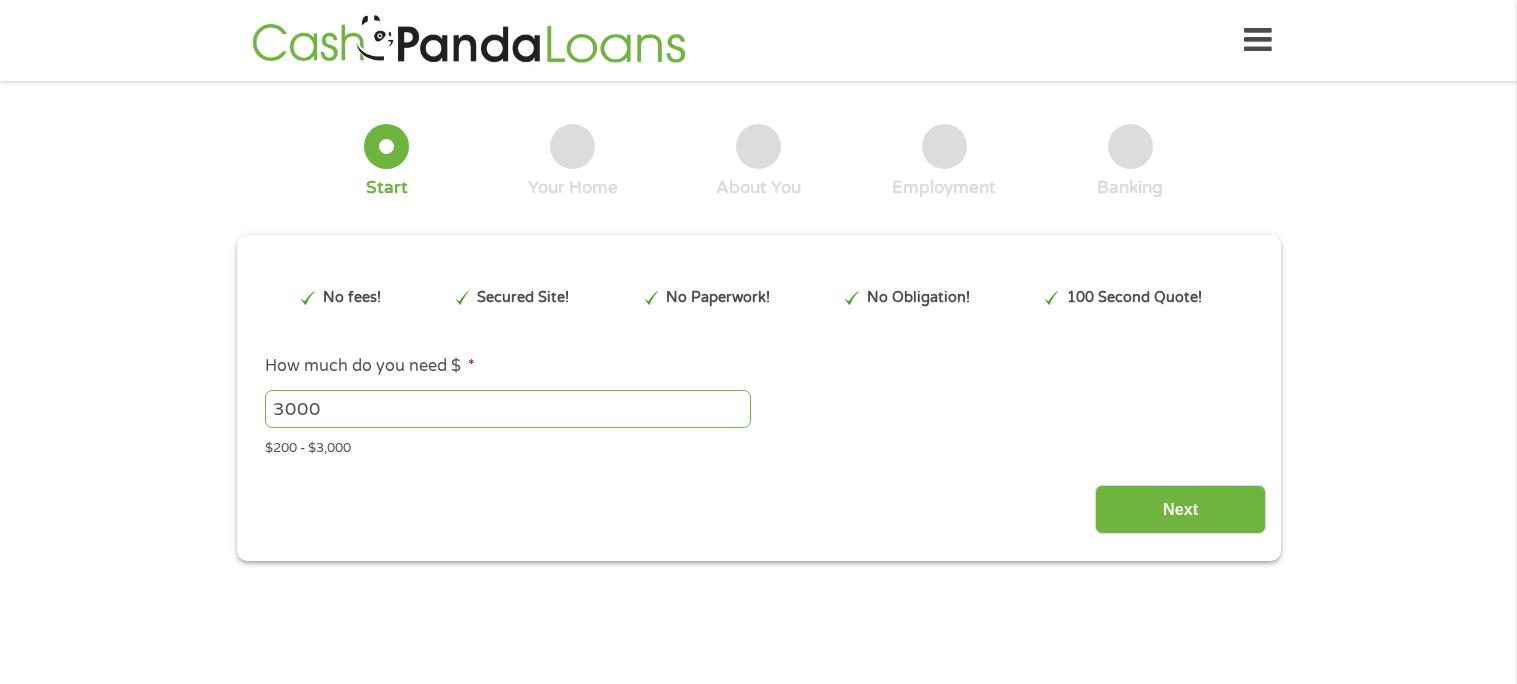 scroll, scrollTop: 0, scrollLeft: 0, axis: both 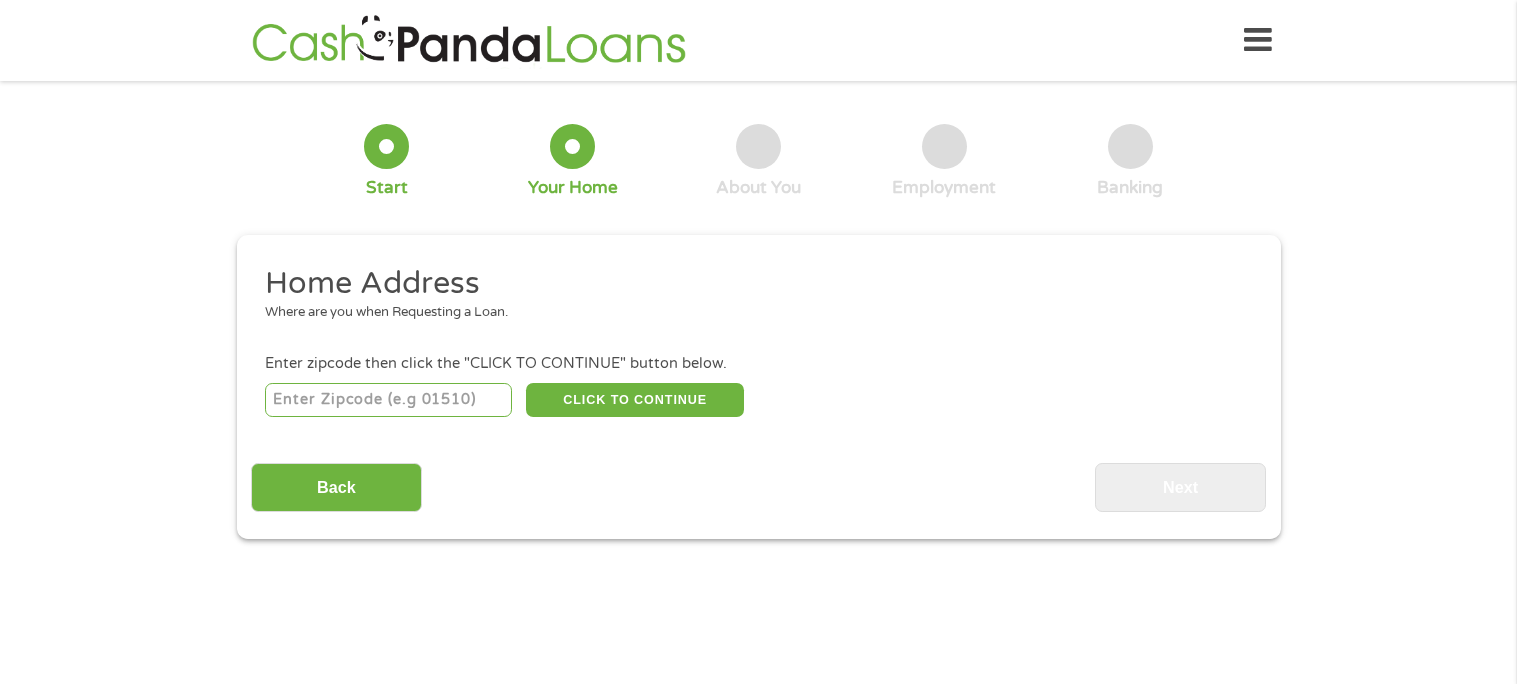 click at bounding box center [388, 400] 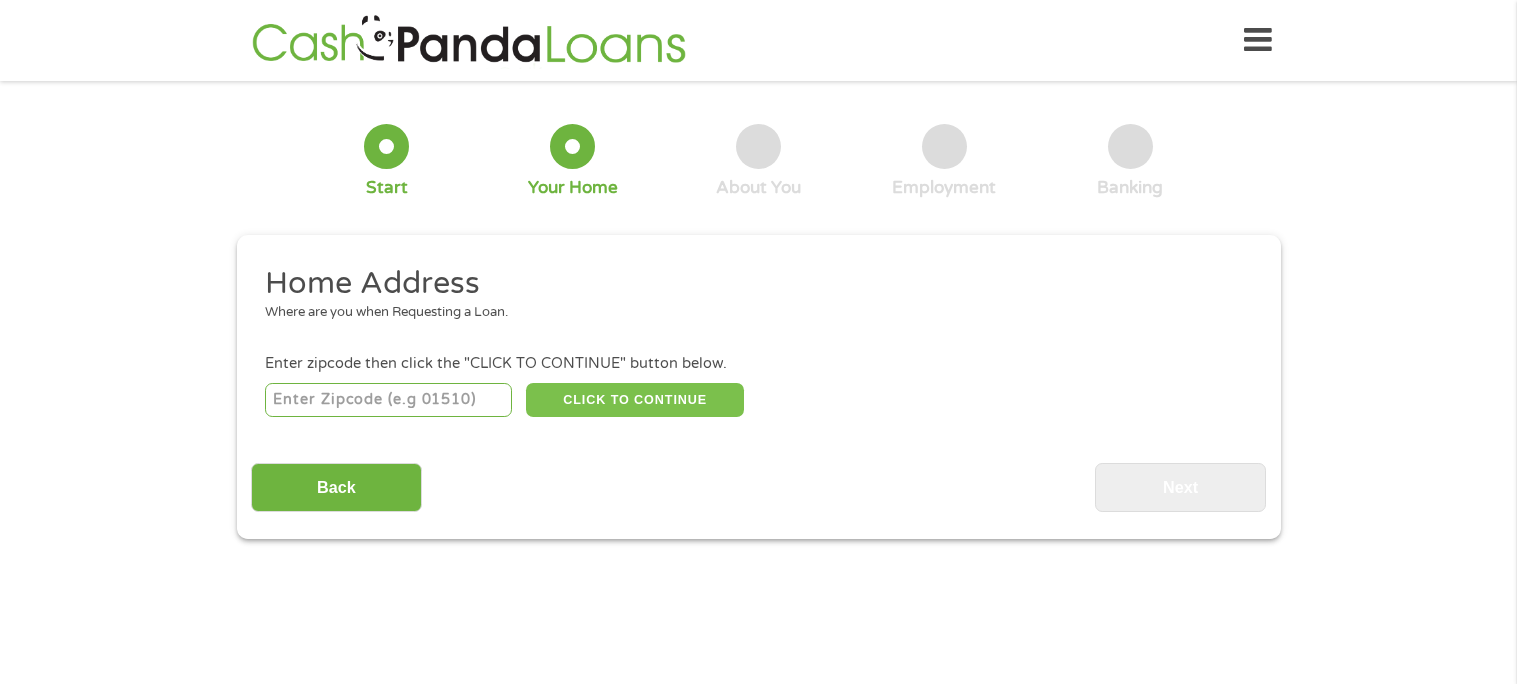 type on "[PHONE]" 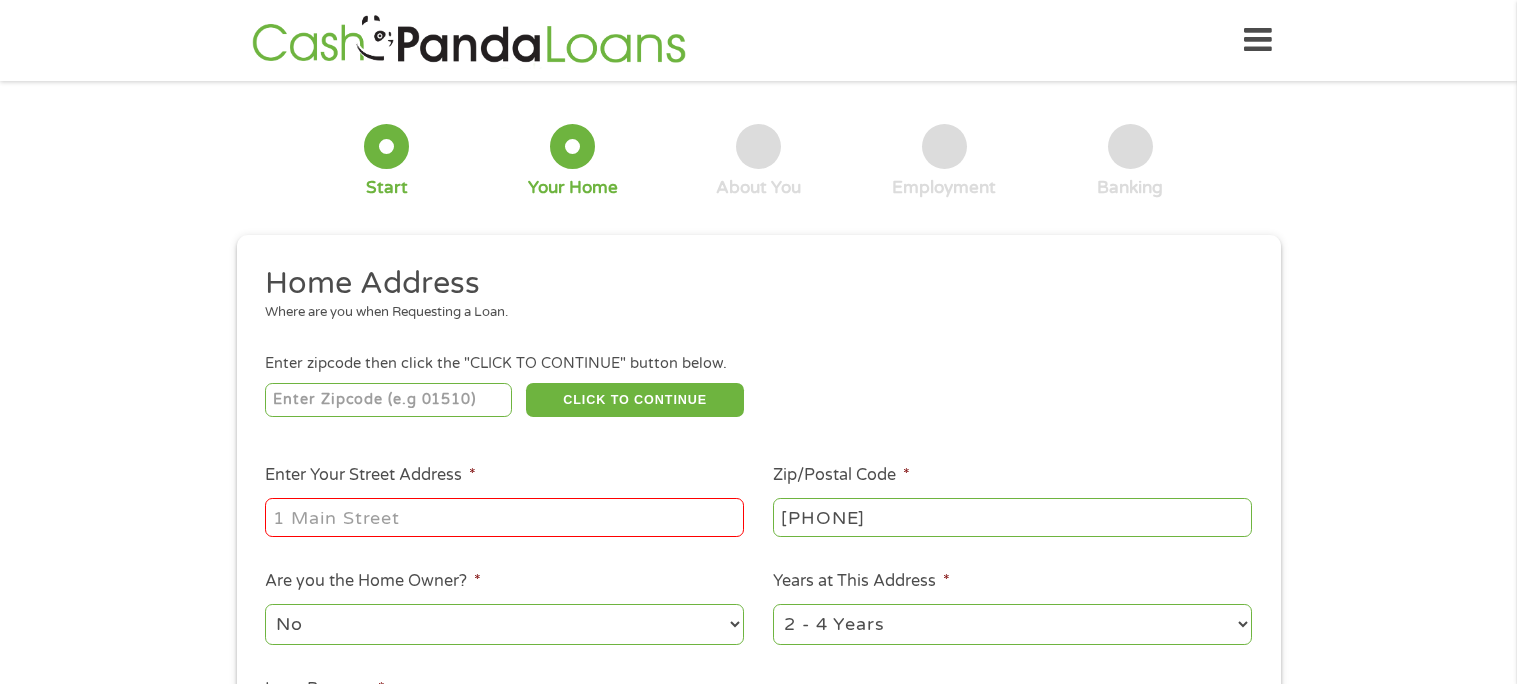 click on "Enter Your Street Address *" at bounding box center (504, 517) 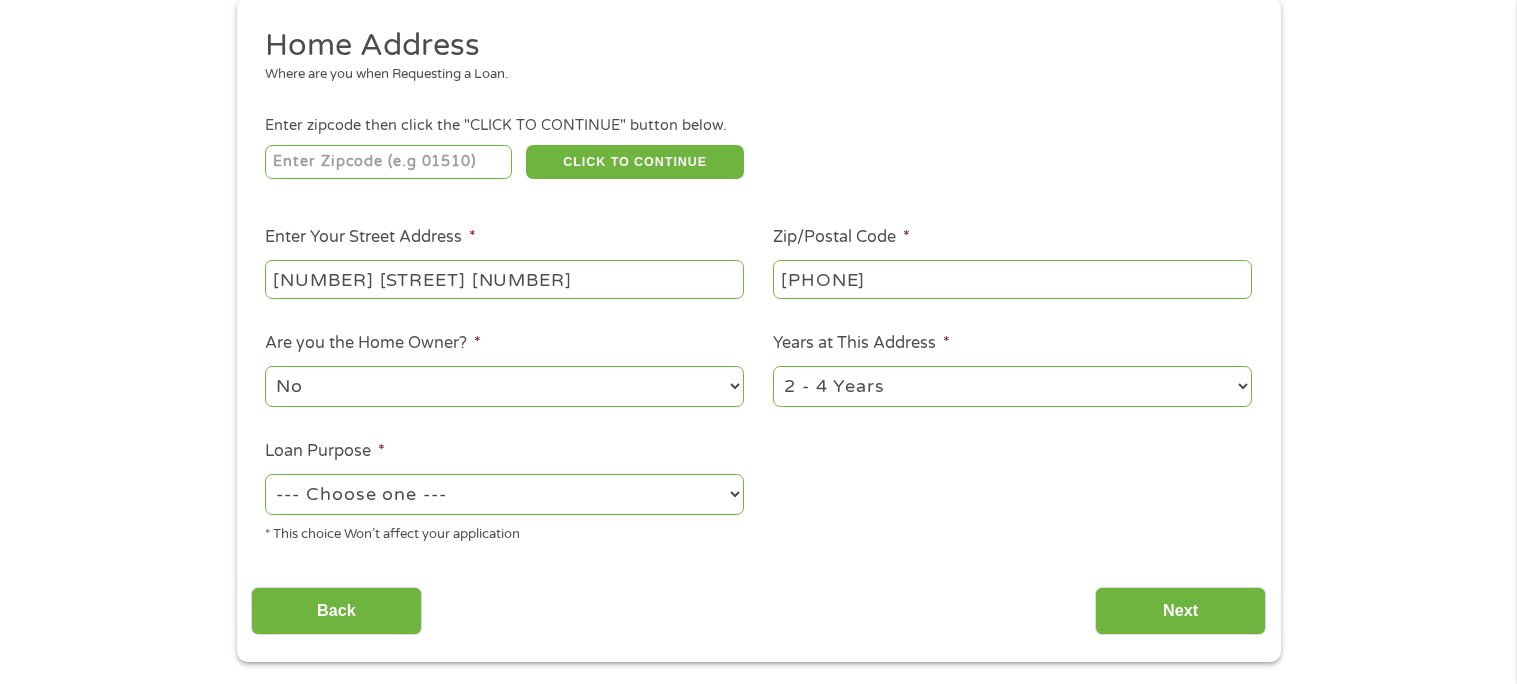 scroll, scrollTop: 245, scrollLeft: 0, axis: vertical 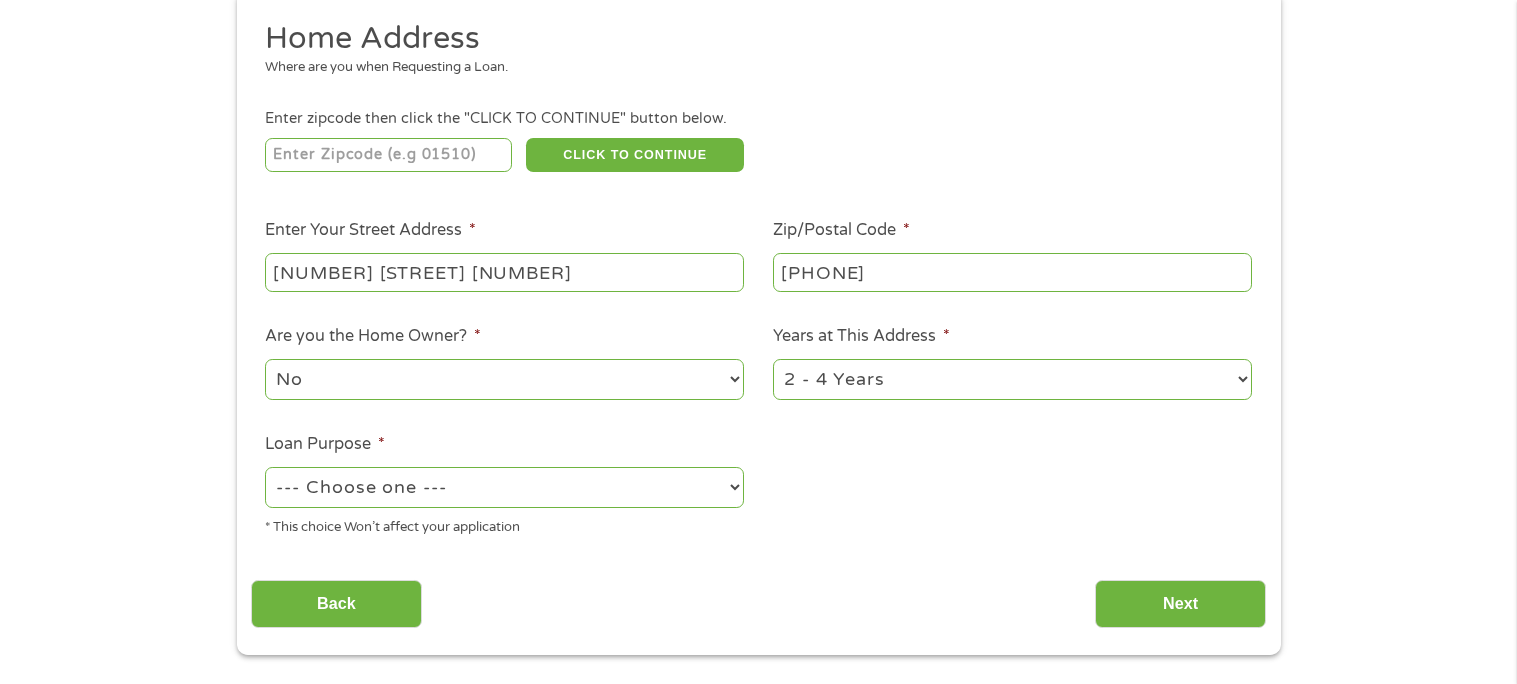 click on "--- Choose one --- Pay Bills Debt Consolidation Home Improvement Major Purchase Car Loan Short Term Cash Medical Expenses Other" at bounding box center (504, 487) 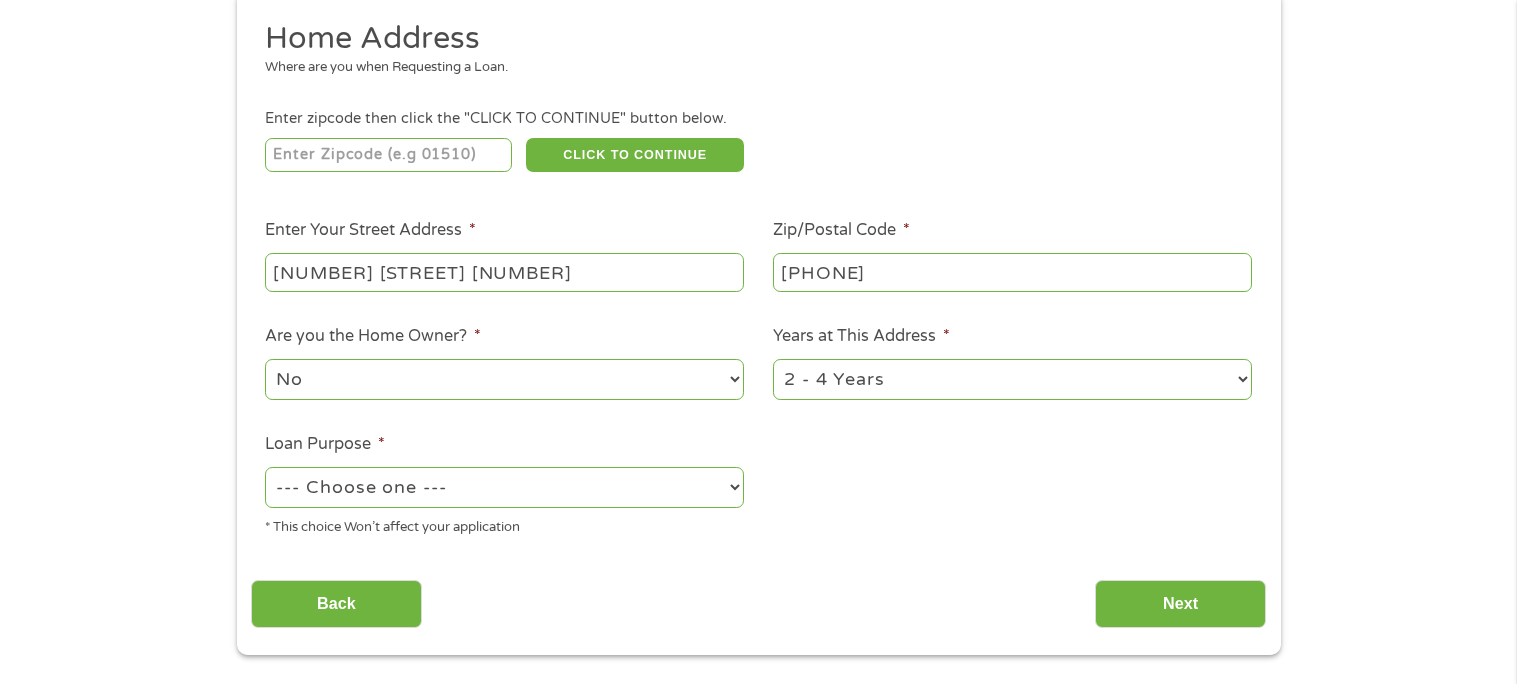 select on "shorttermcash" 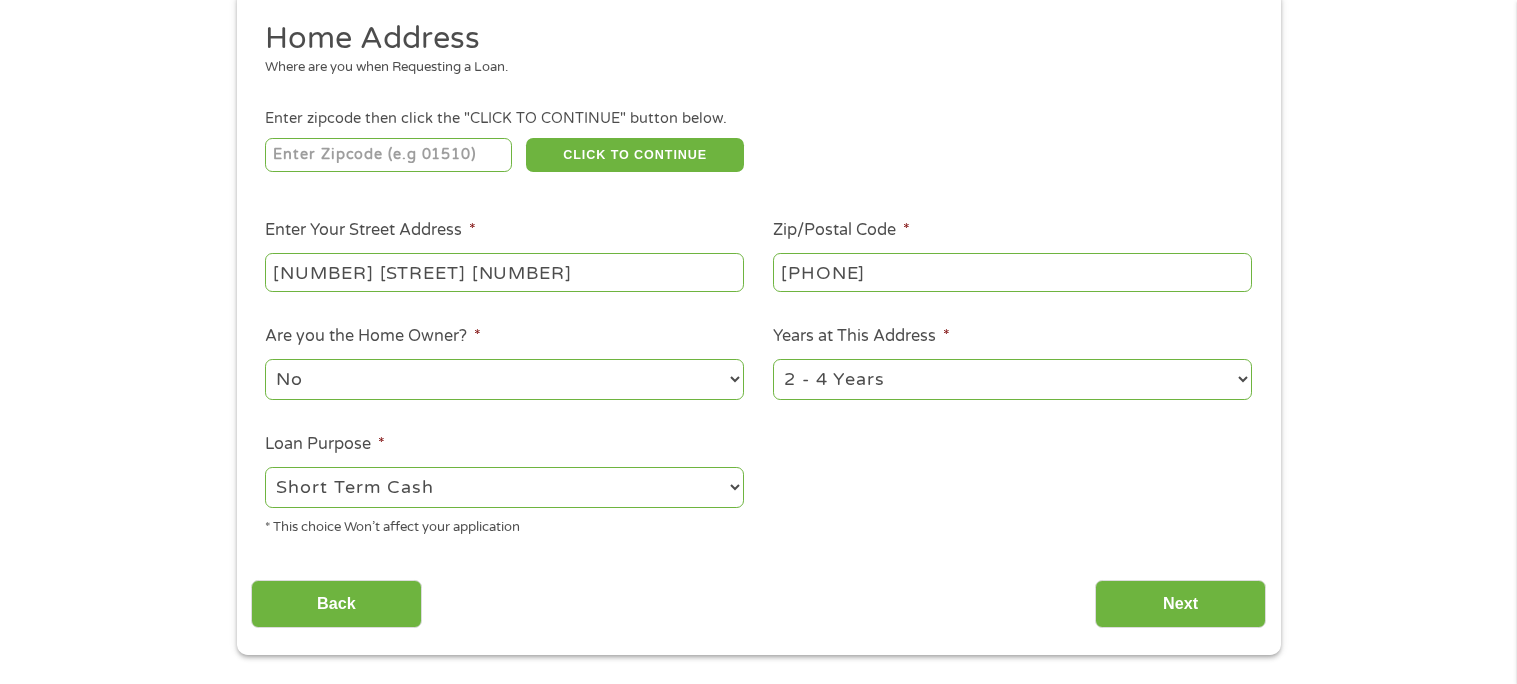 click on "--- Choose one --- Pay Bills Debt Consolidation Home Improvement Major Purchase Car Loan Short Term Cash Medical Expenses Other" at bounding box center (504, 487) 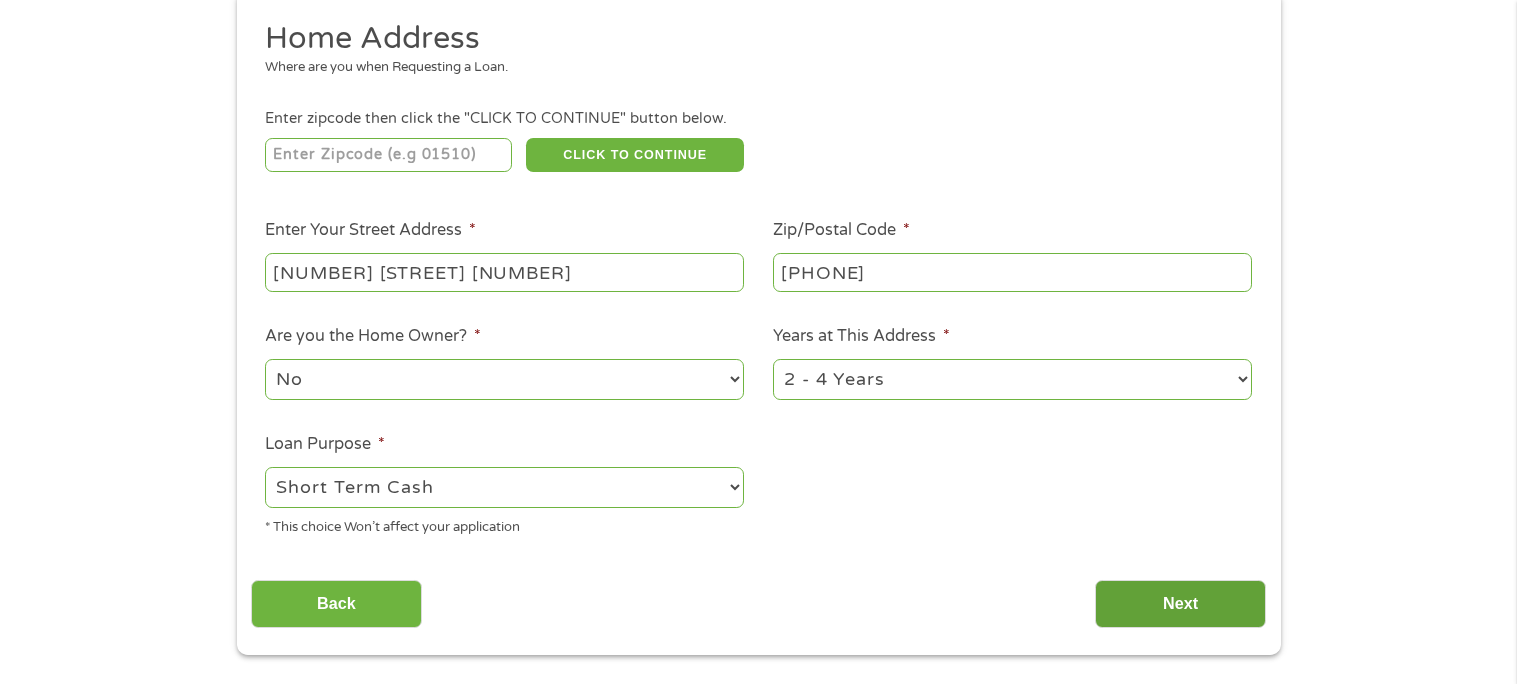 drag, startPoint x: 1176, startPoint y: 593, endPoint x: 1165, endPoint y: 581, distance: 16.27882 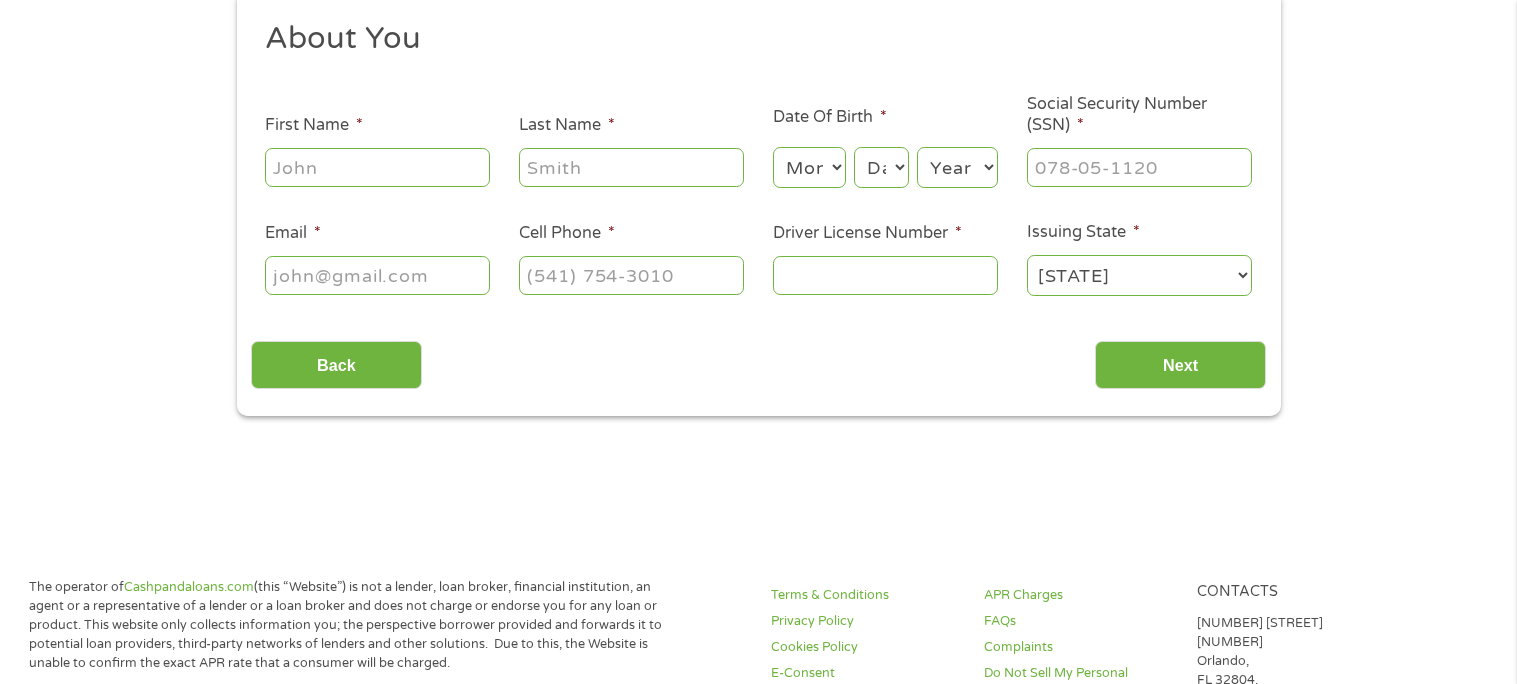 scroll, scrollTop: 7, scrollLeft: 8, axis: both 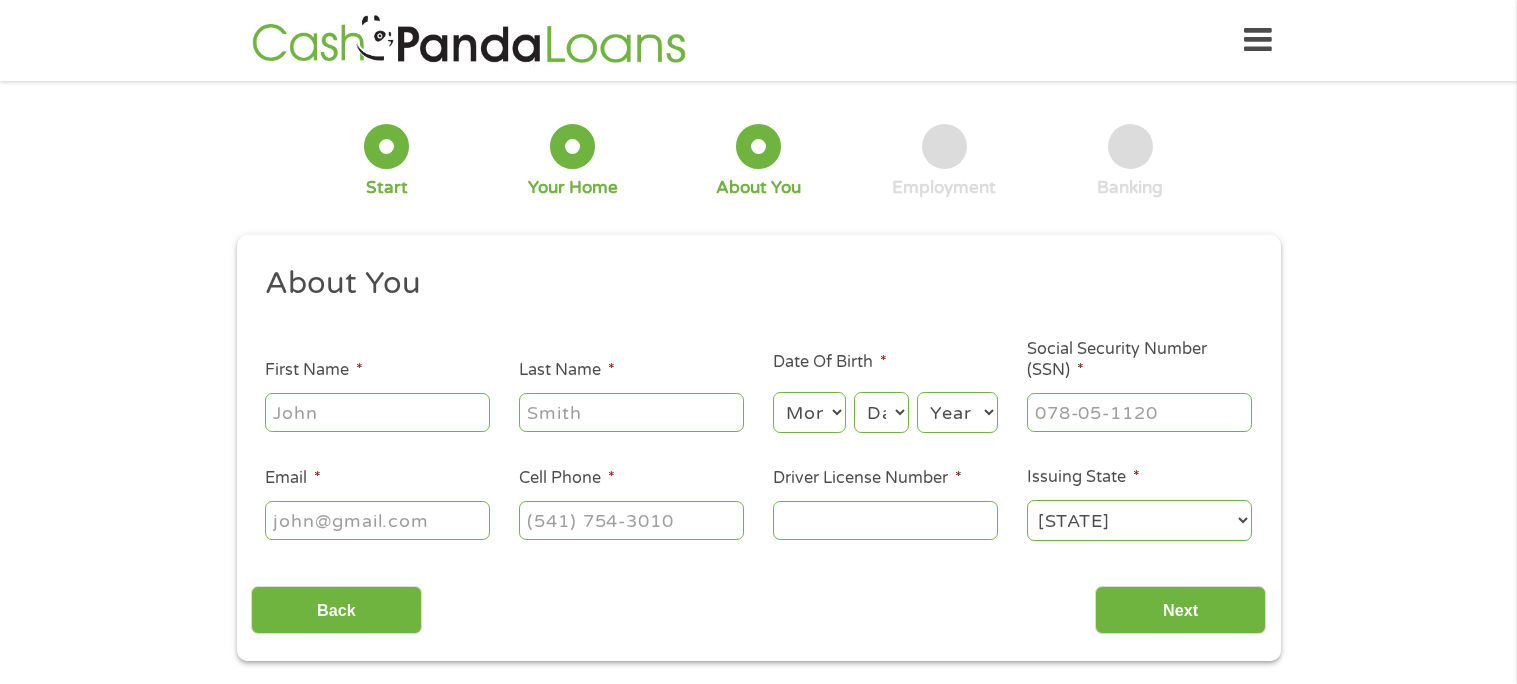 click on "First Name *" at bounding box center [377, 412] 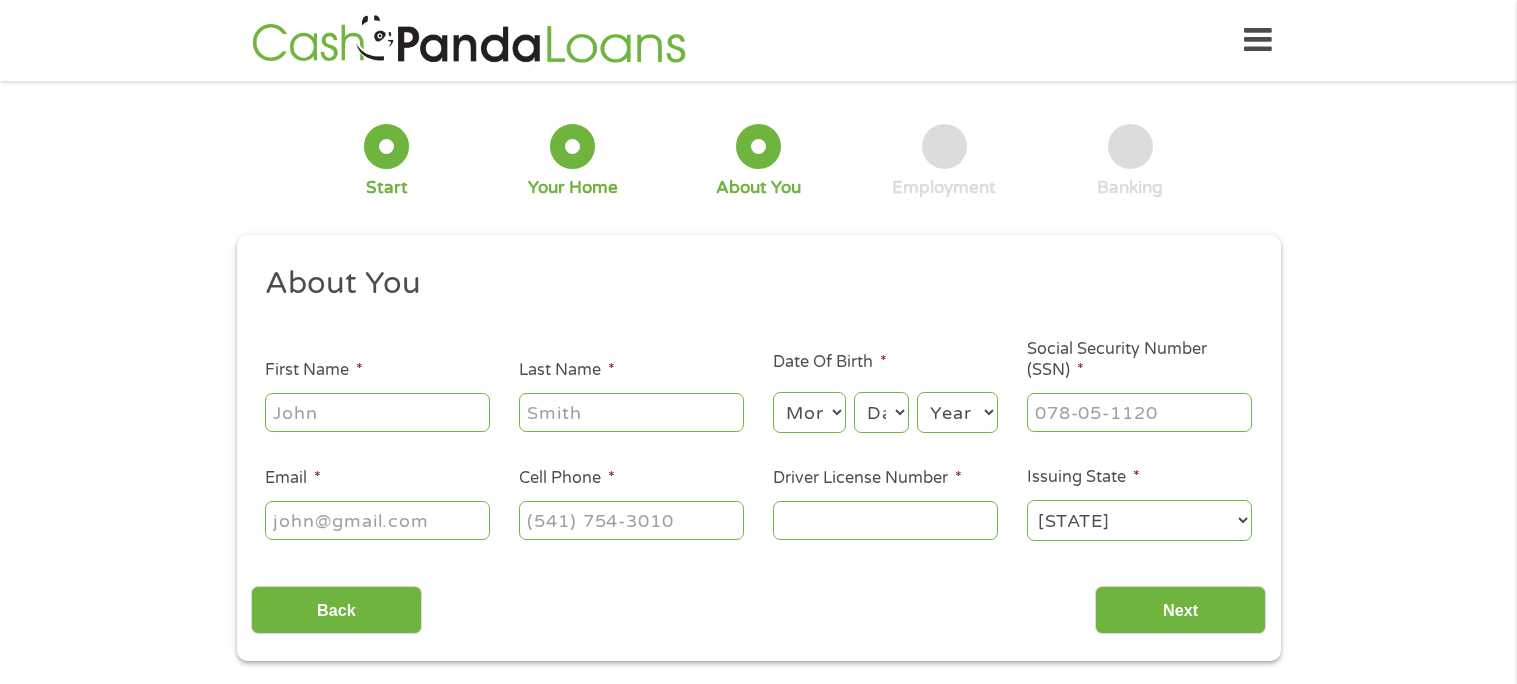 type on "[FIRST]" 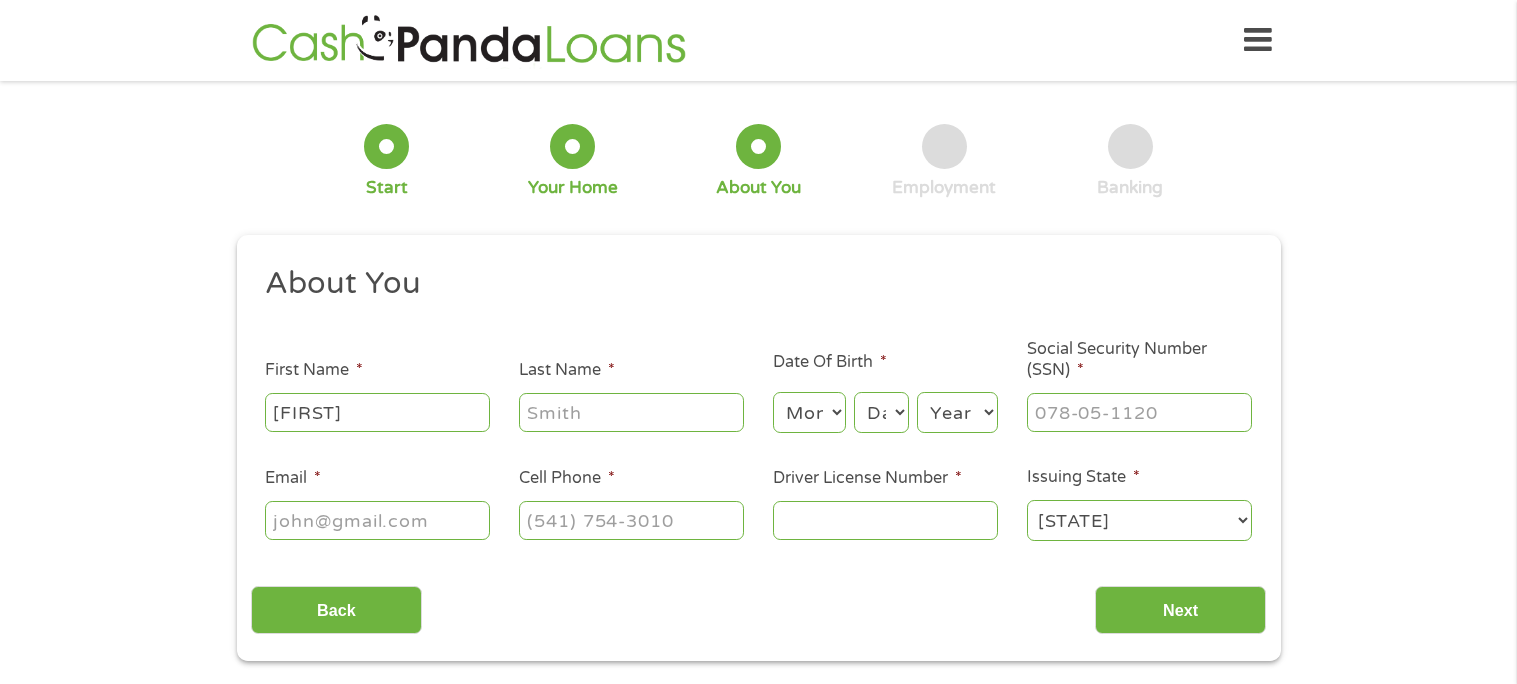 type on "[LAST]" 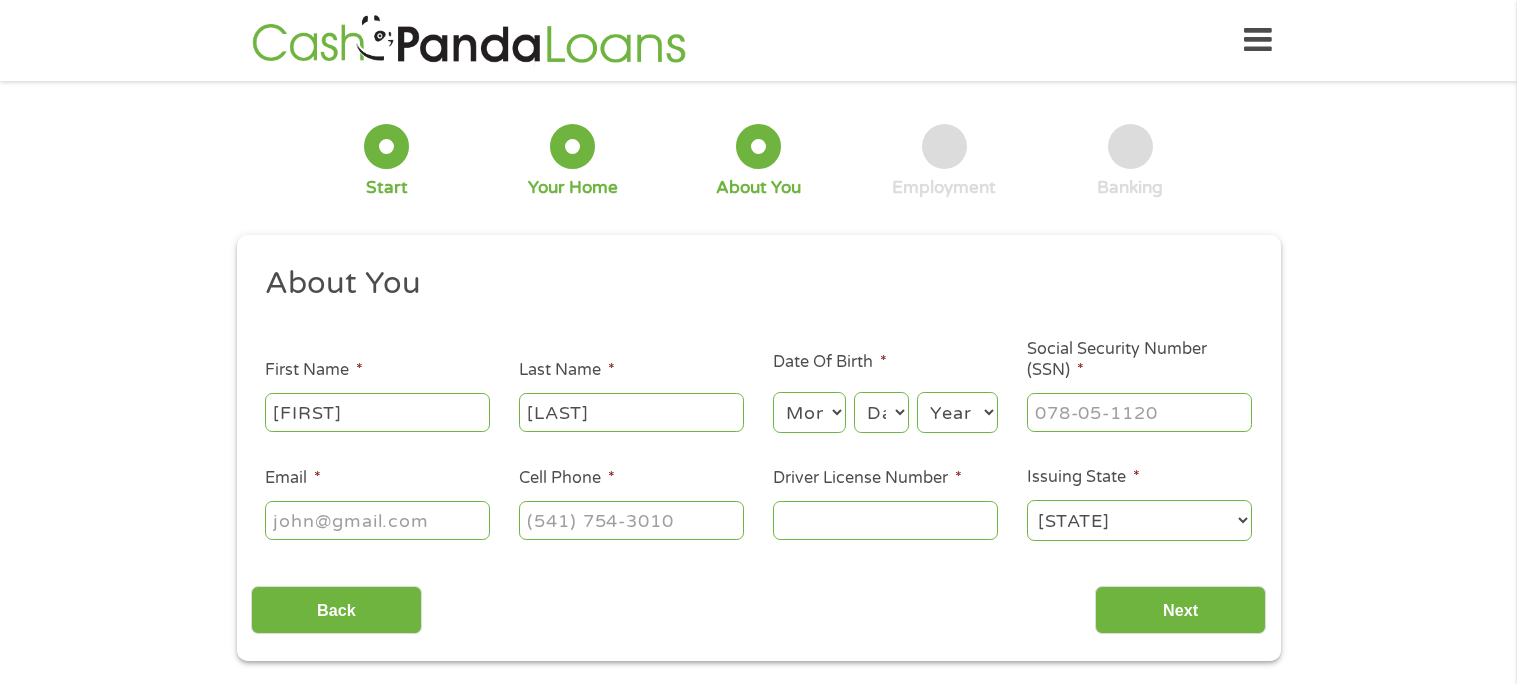 type on "[EMAIL]" 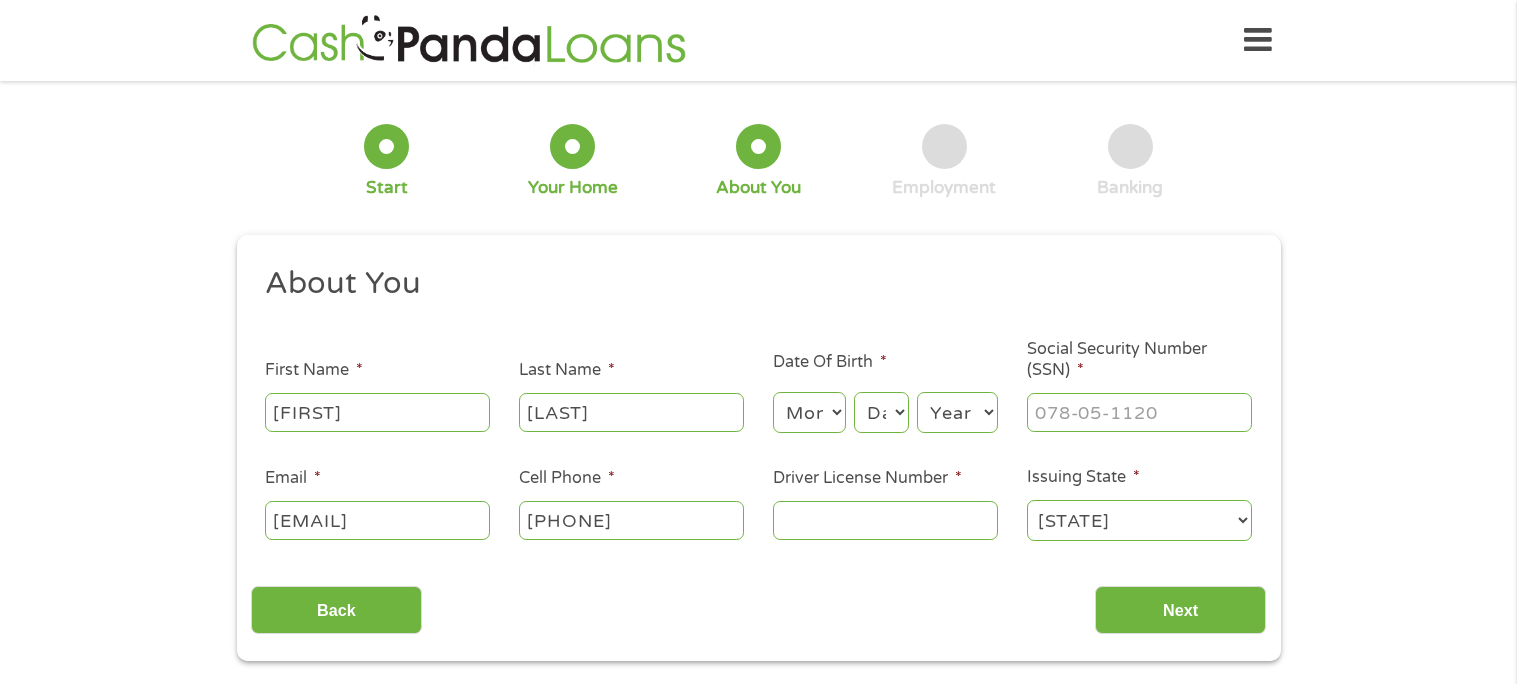 type on "([PHONE]) [PHONE]" 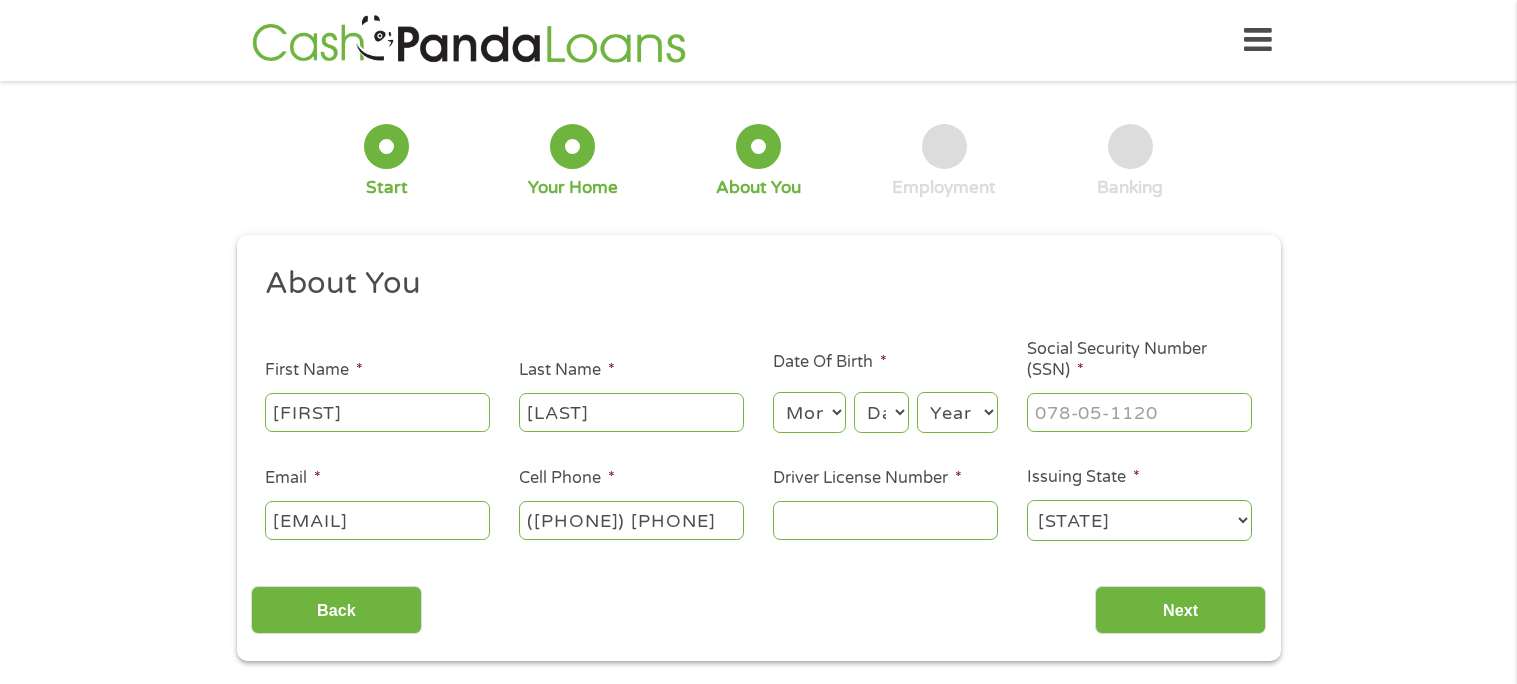 click on "Month 1 2 3 4 5 6 7 8 9 10 11 12" at bounding box center (809, 412) 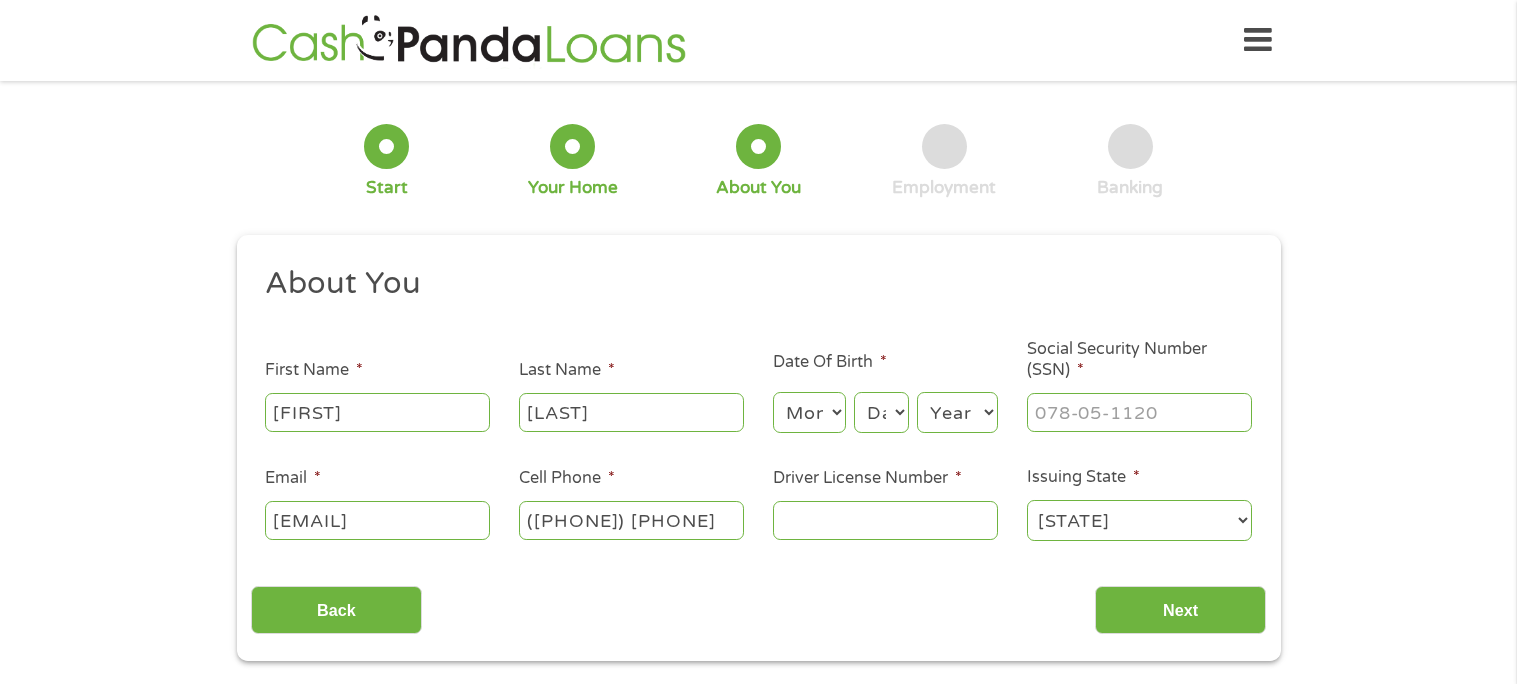 select on "2" 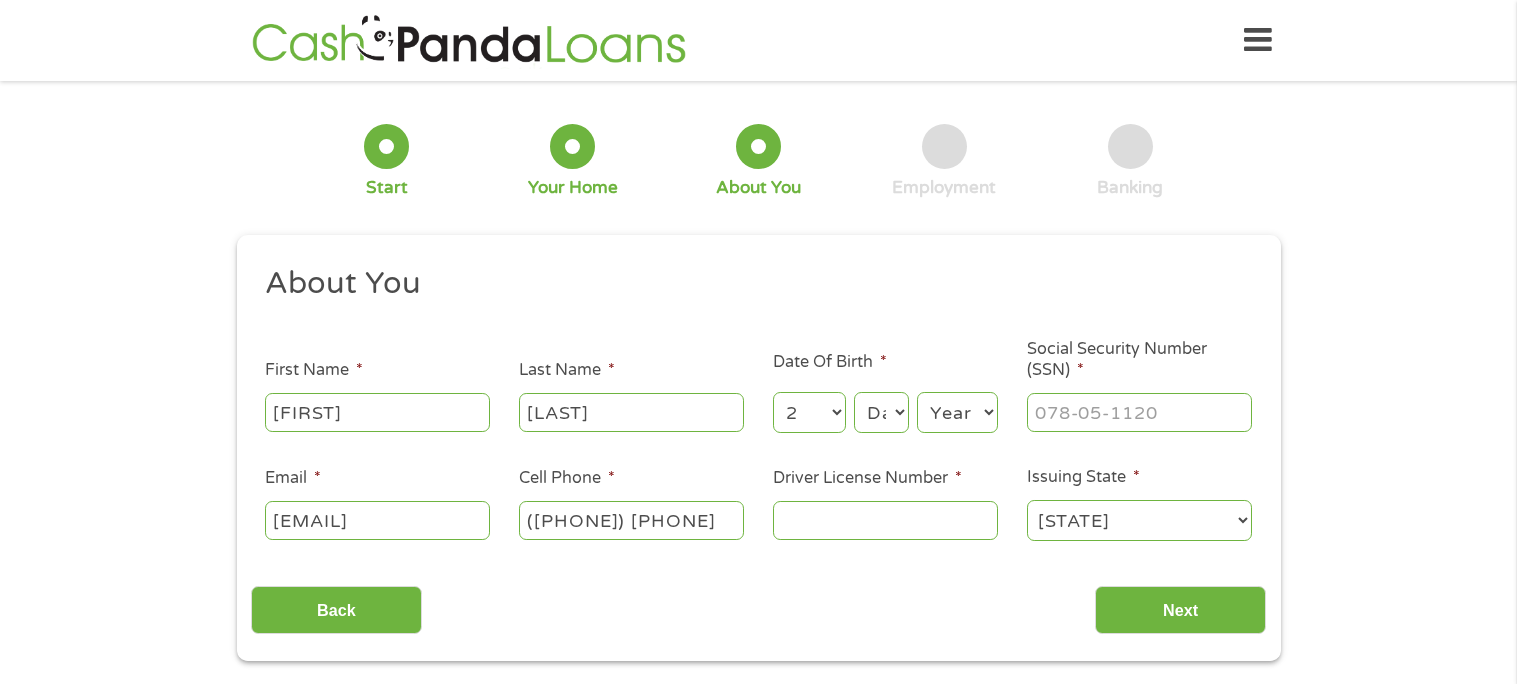 click on "Month 1 2 3 4 5 6 7 8 9 10 11 12" at bounding box center (809, 412) 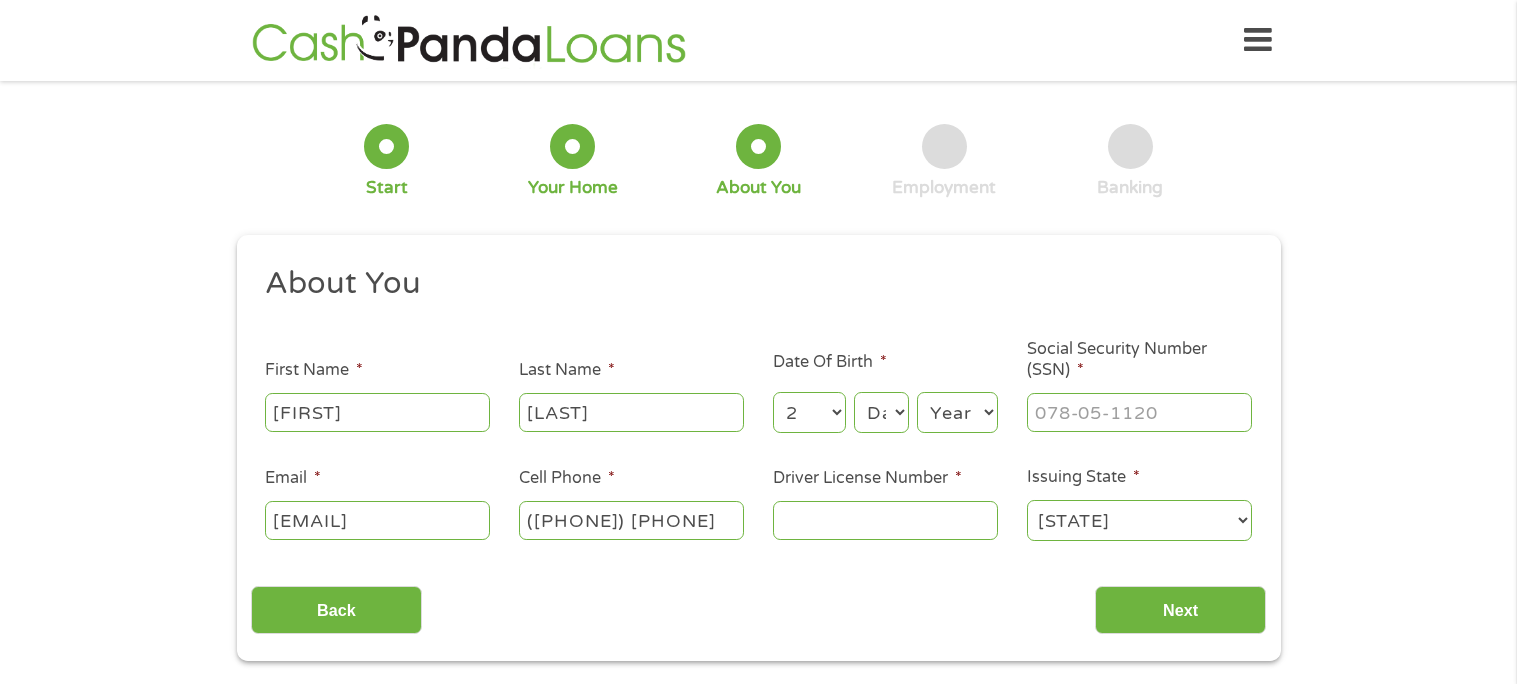 click on "Day 1 2 3 4 5 6 7 8 9 10 11 12 13 14 15 16 17 18 19 20 21 22 23 24 25 26 27 28 29 30 31" at bounding box center (881, 412) 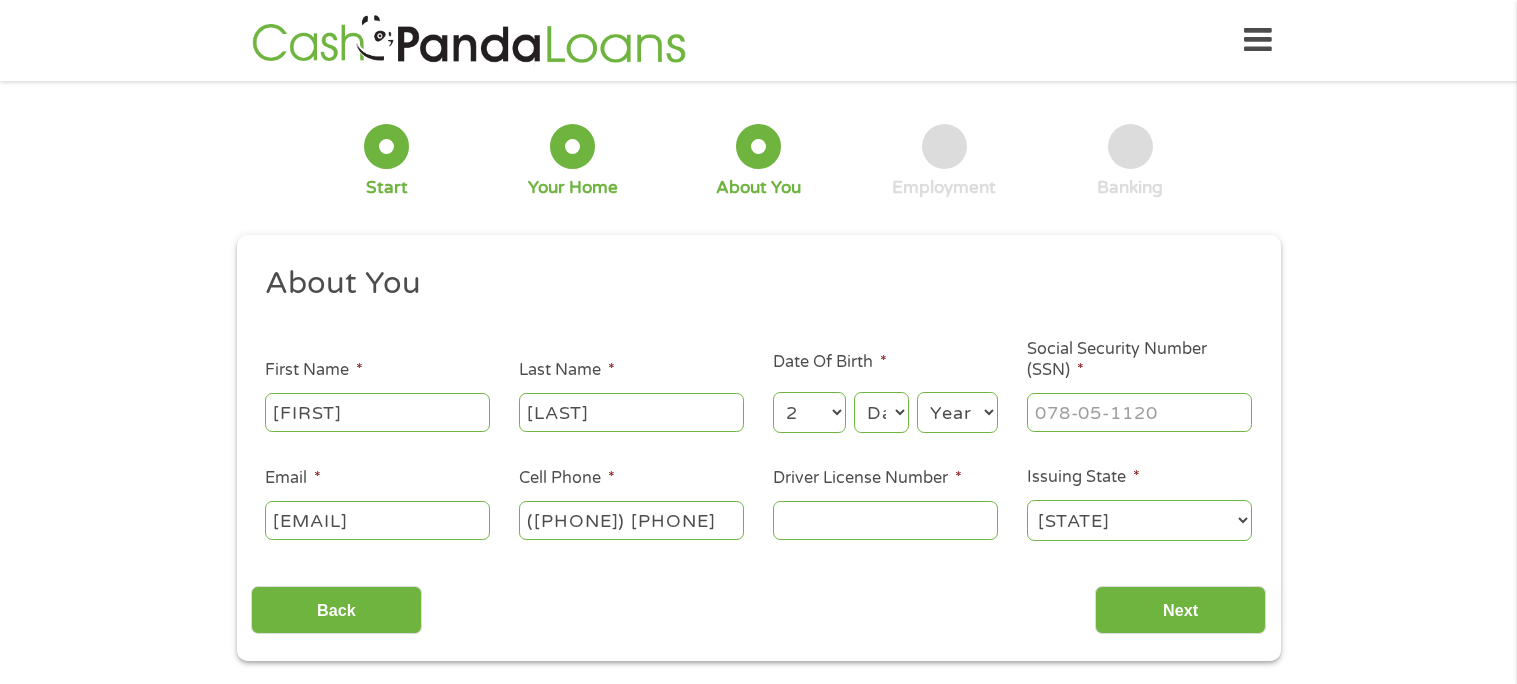 select on "21" 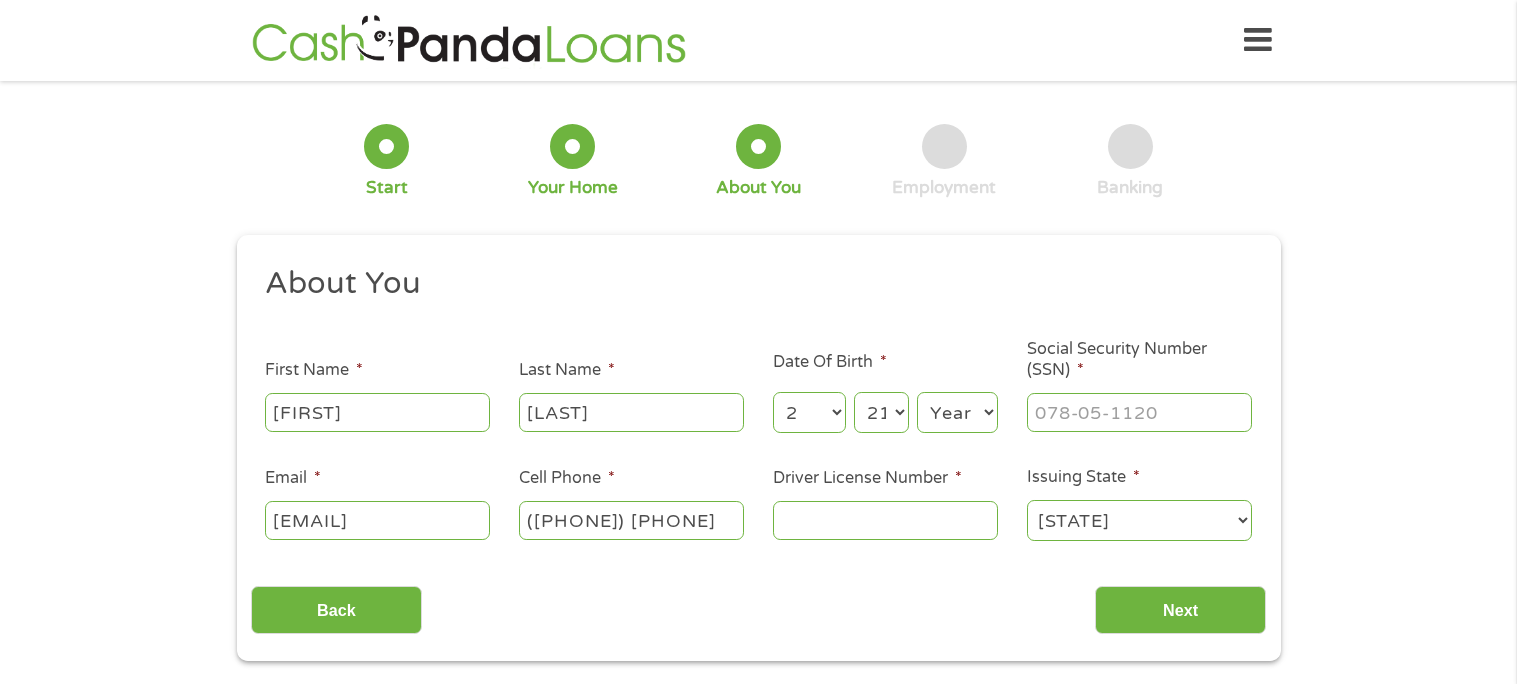 click on "Day 1 2 3 4 5 6 7 8 9 10 11 12 13 14 15 16 17 18 19 20 21 22 23 24 25 26 27 28 29 30 31" at bounding box center (881, 412) 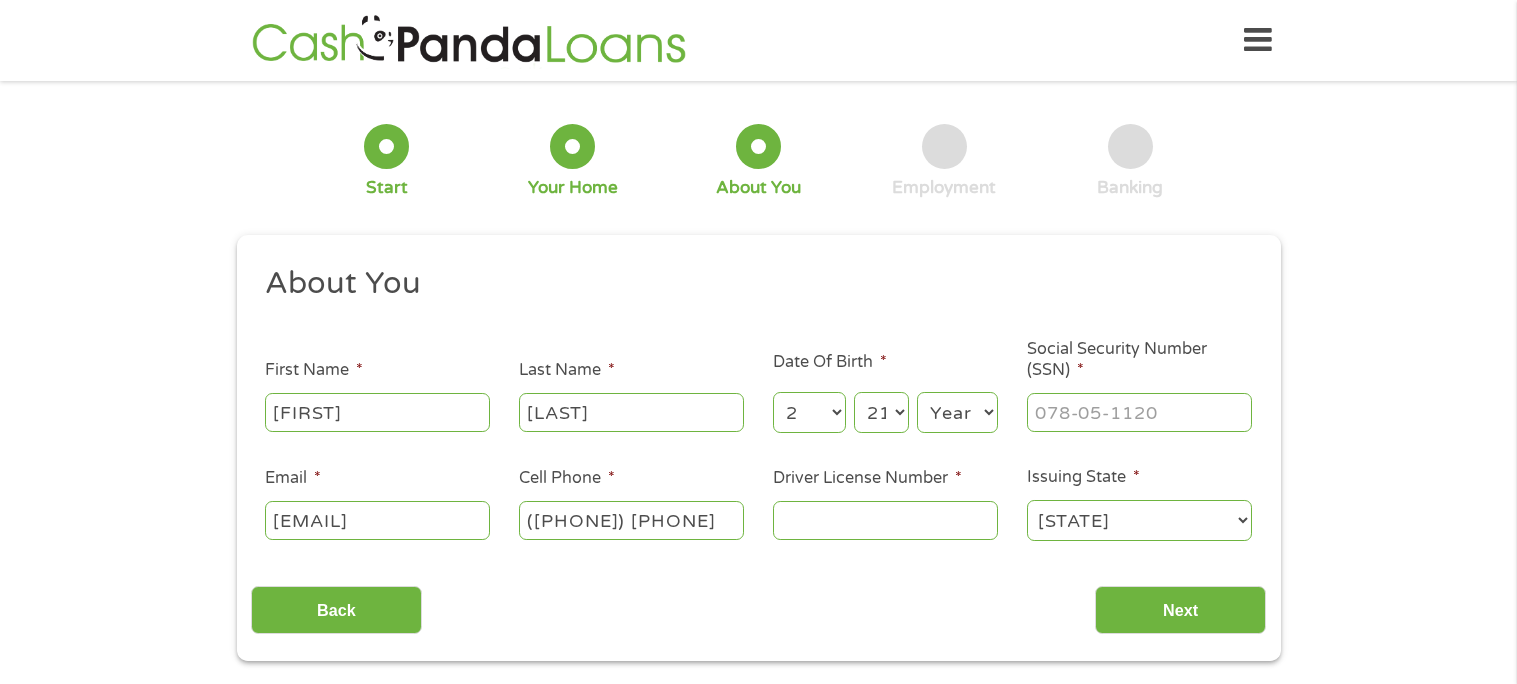 click on "Year 2007 2006 2005 2004 2003 2002 2001 2000 1999 1998 1997 1996 1995 1994 1993 1992 1991 1990 1989 1988 1987 1986 1985 1984 1983 1982 1981 1980 1979 1978 1977 1976 1975 1974 1973 1972 1971 1970 1969 1968 1967 1966 1965 1964 1963 1962 1961 1960 1959 1958 1957 1956 1955 1954 1953 1952 1951 1950 1949 1948 1947 1946 1945 1944 1943 1942 1941 1940 1939 1938 1937 1936 1935 1934 1933 1932 1931 1930 1929 1928 1927 1926 1925 1924 1923 1922 1921 1920" at bounding box center [957, 412] 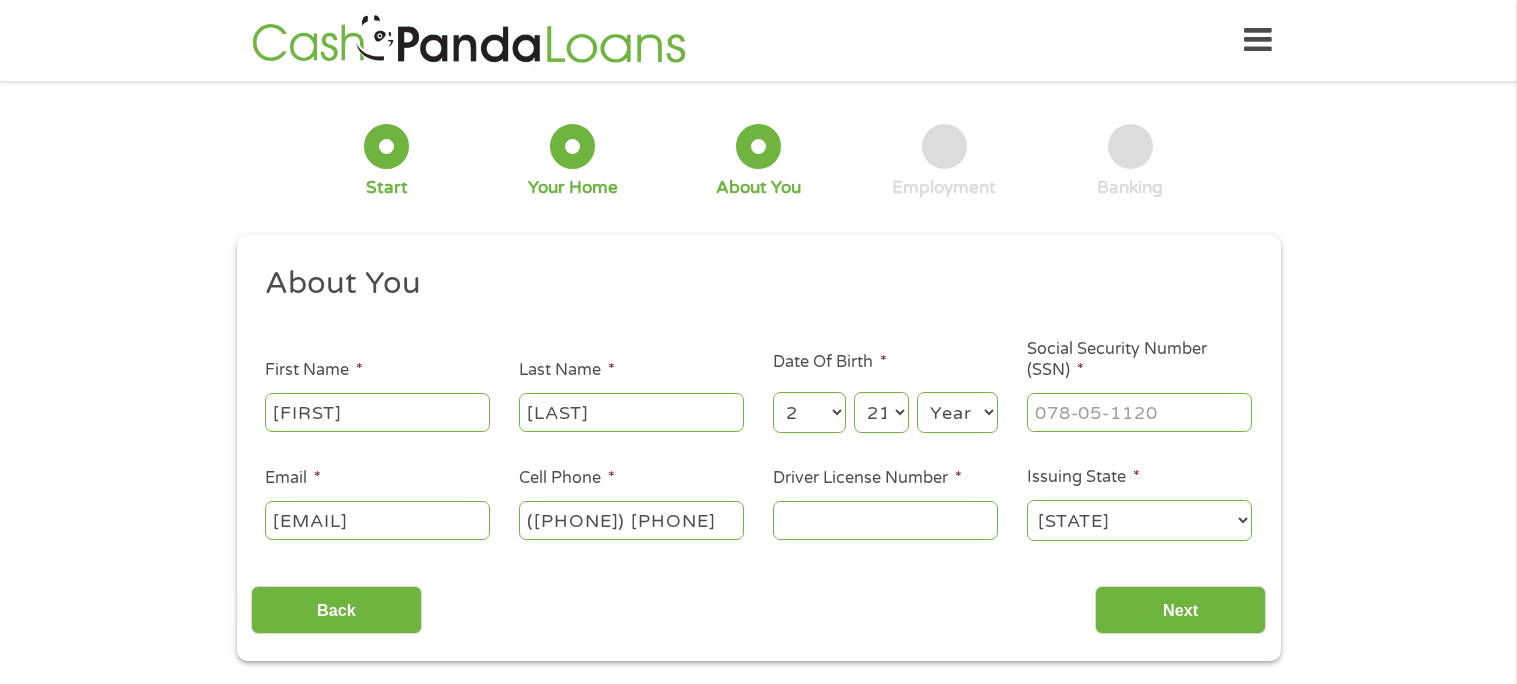 select on "1999" 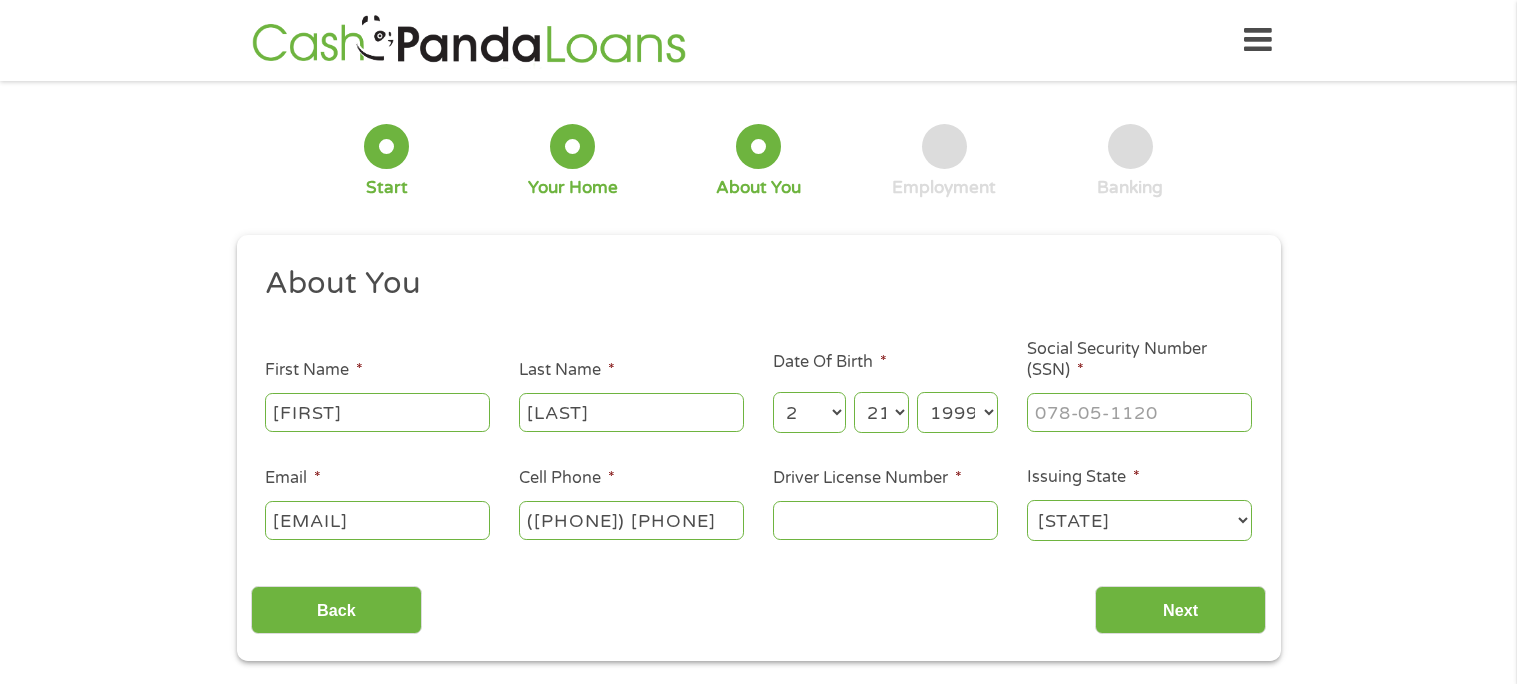 click on "Year 2007 2006 2005 2004 2003 2002 2001 2000 1999 1998 1997 1996 1995 1994 1993 1992 1991 1990 1989 1988 1987 1986 1985 1984 1983 1982 1981 1980 1979 1978 1977 1976 1975 1974 1973 1972 1971 1970 1969 1968 1967 1966 1965 1964 1963 1962 1961 1960 1959 1958 1957 1956 1955 1954 1953 1952 1951 1950 1949 1948 1947 1946 1945 1944 1943 1942 1941 1940 1939 1938 1937 1936 1935 1934 1933 1932 1931 1930 1929 1928 1927 1926 1925 1924 1923 1922 1921 1920" at bounding box center (957, 412) 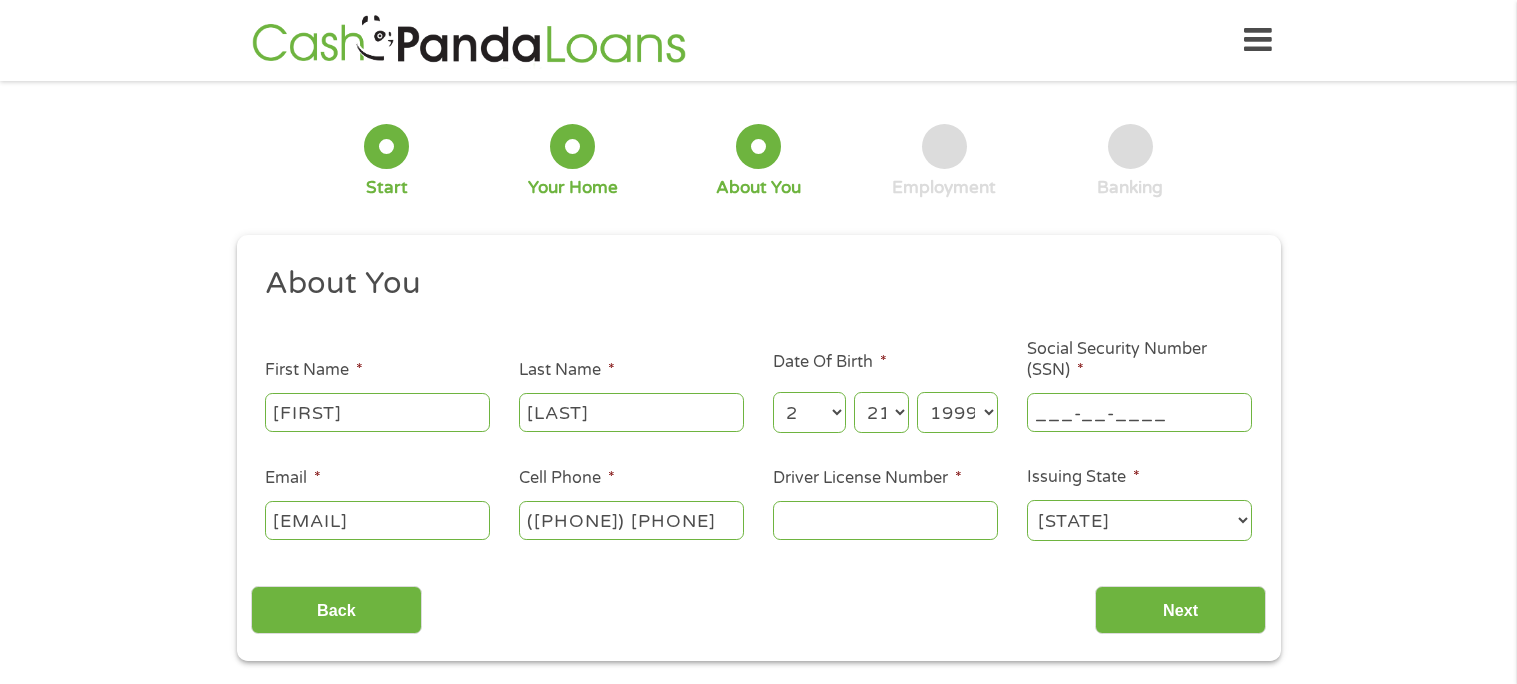 click on "___-__-____" at bounding box center [1139, 412] 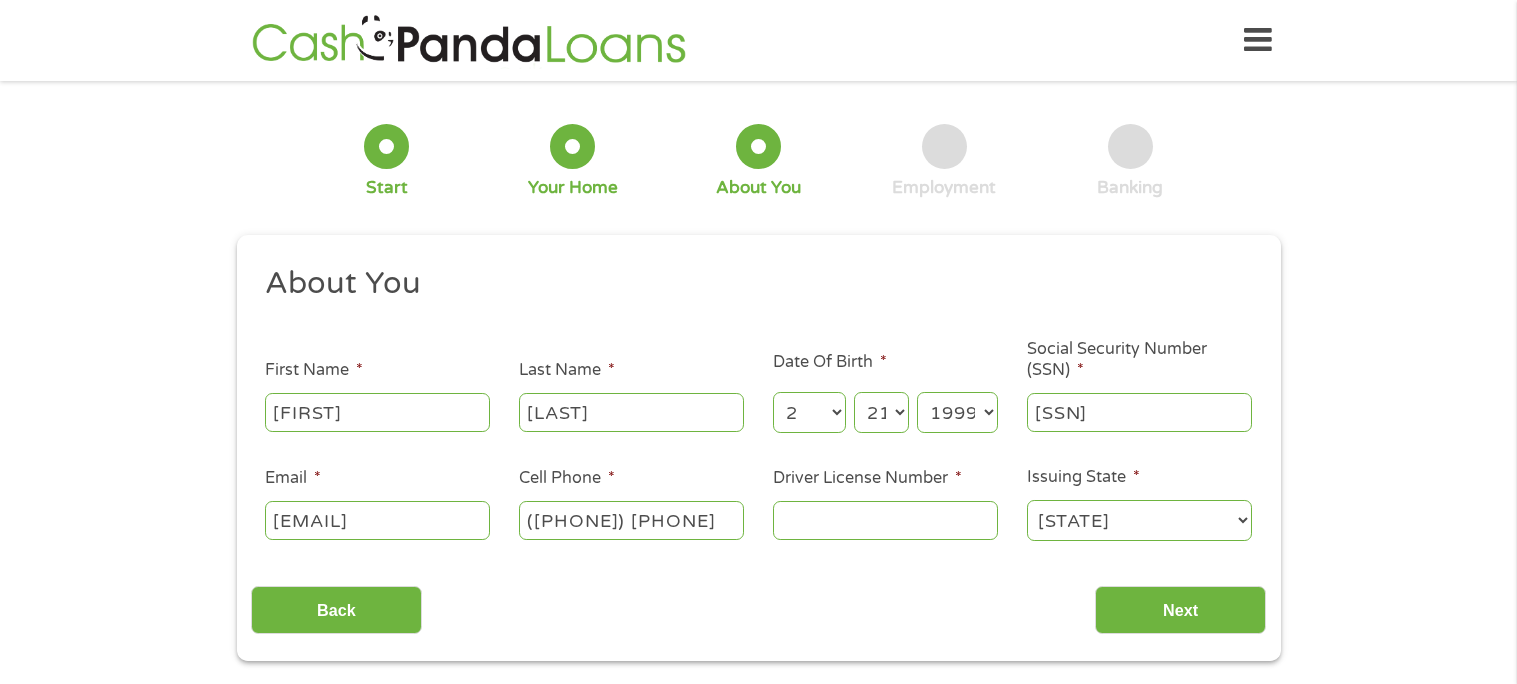 type on "[SSN]" 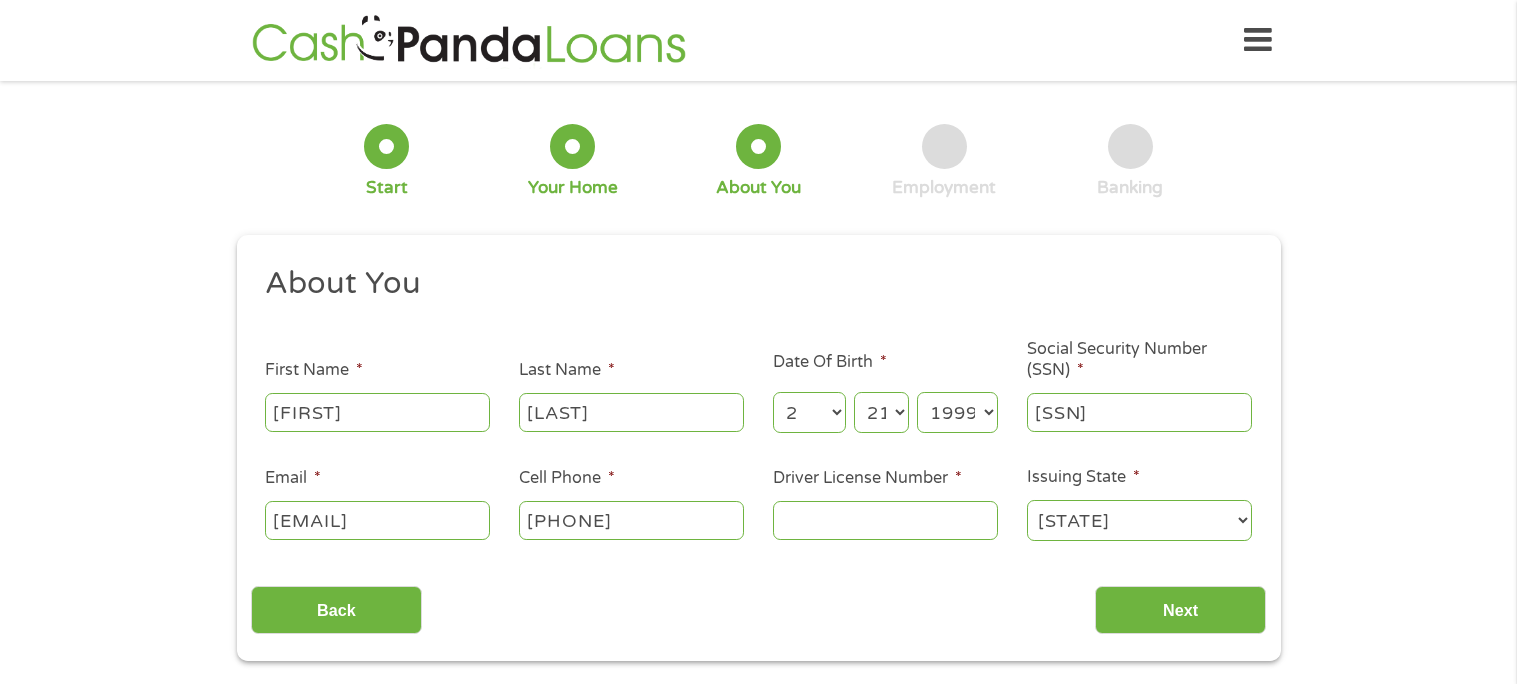 click on "Driver License Number *" at bounding box center [885, 520] 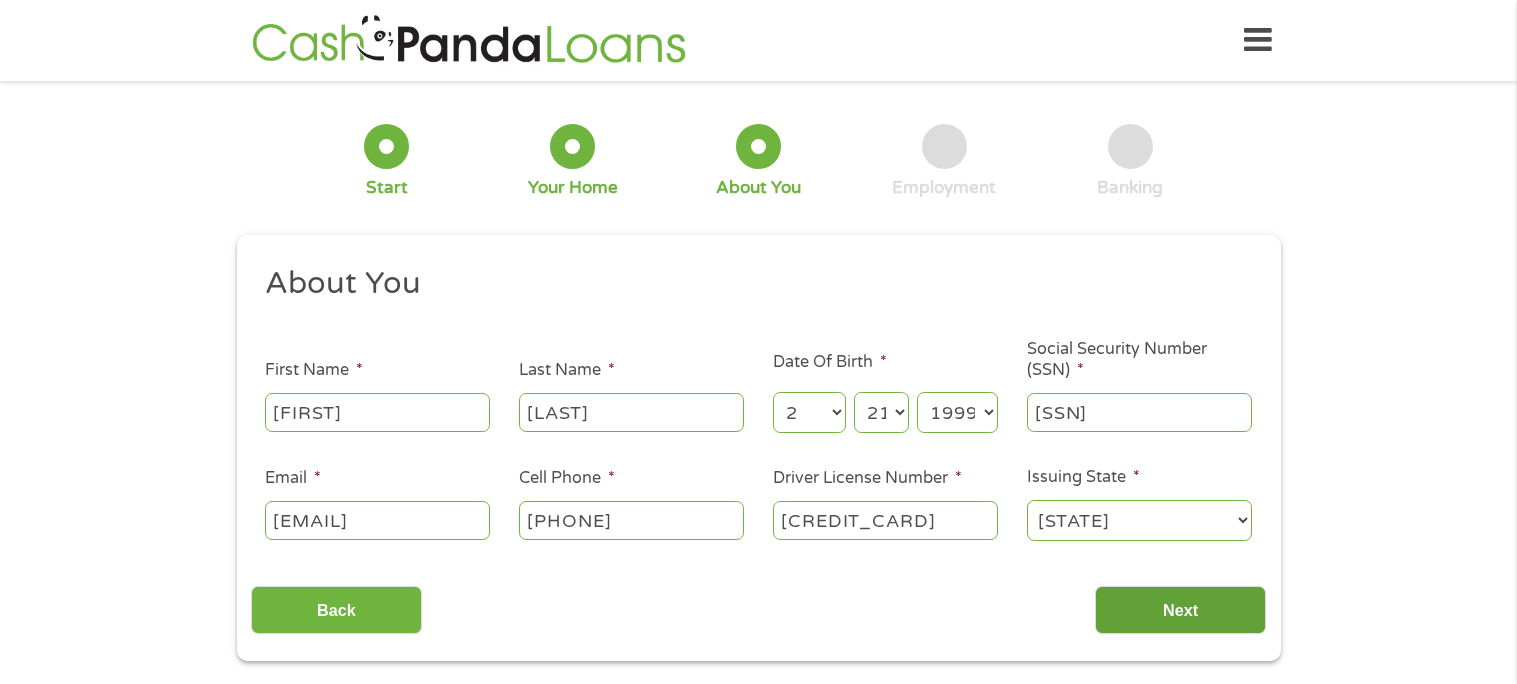 type on "[CREDIT_CARD]" 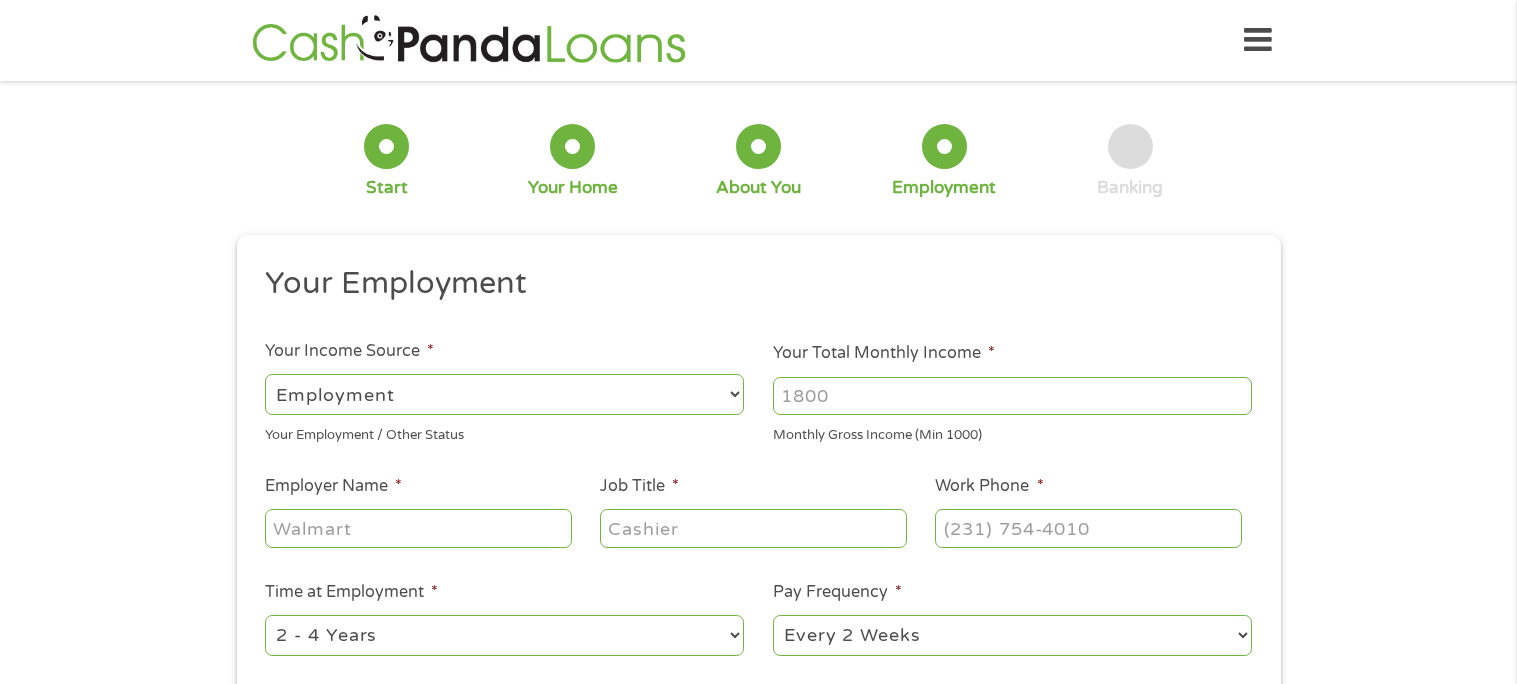 scroll, scrollTop: 7, scrollLeft: 8, axis: both 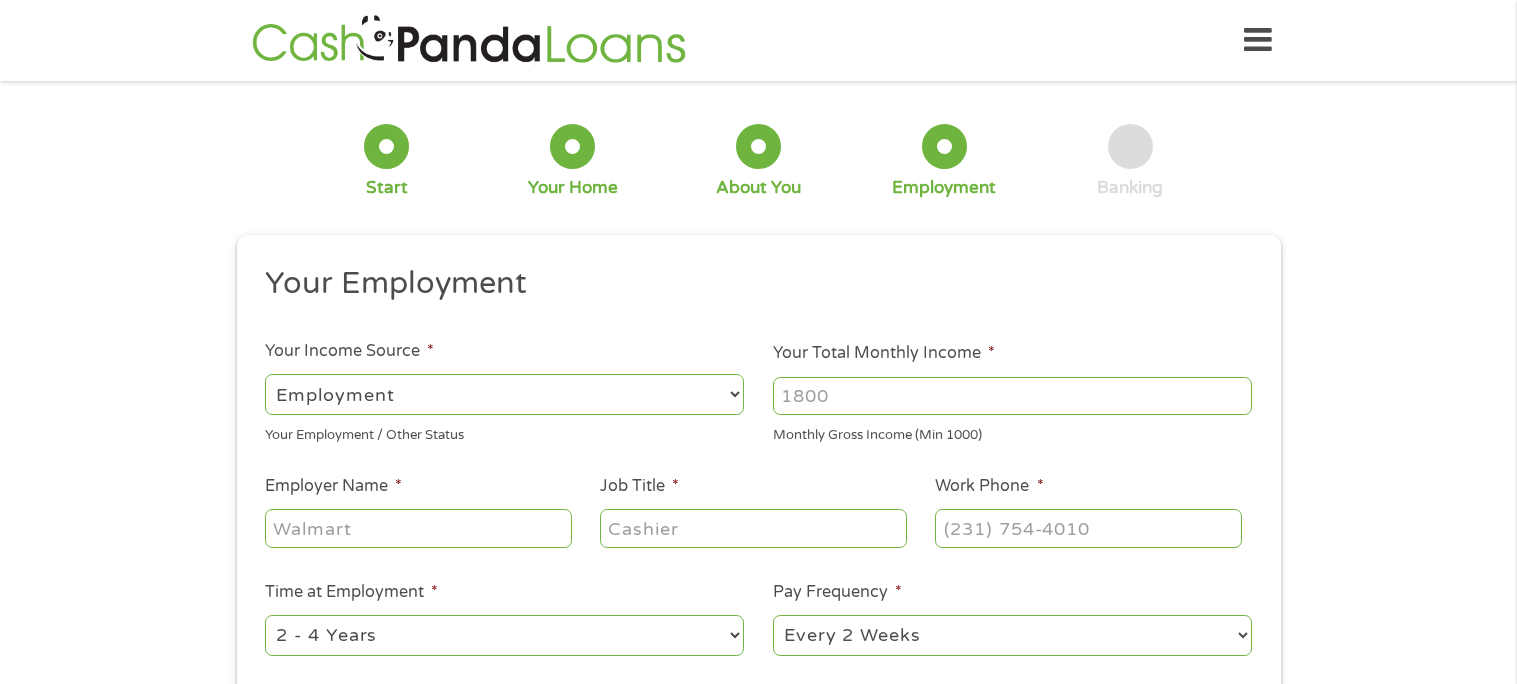 click on "--- Choose one --- Employment Self Employed Benefits" at bounding box center (504, 394) 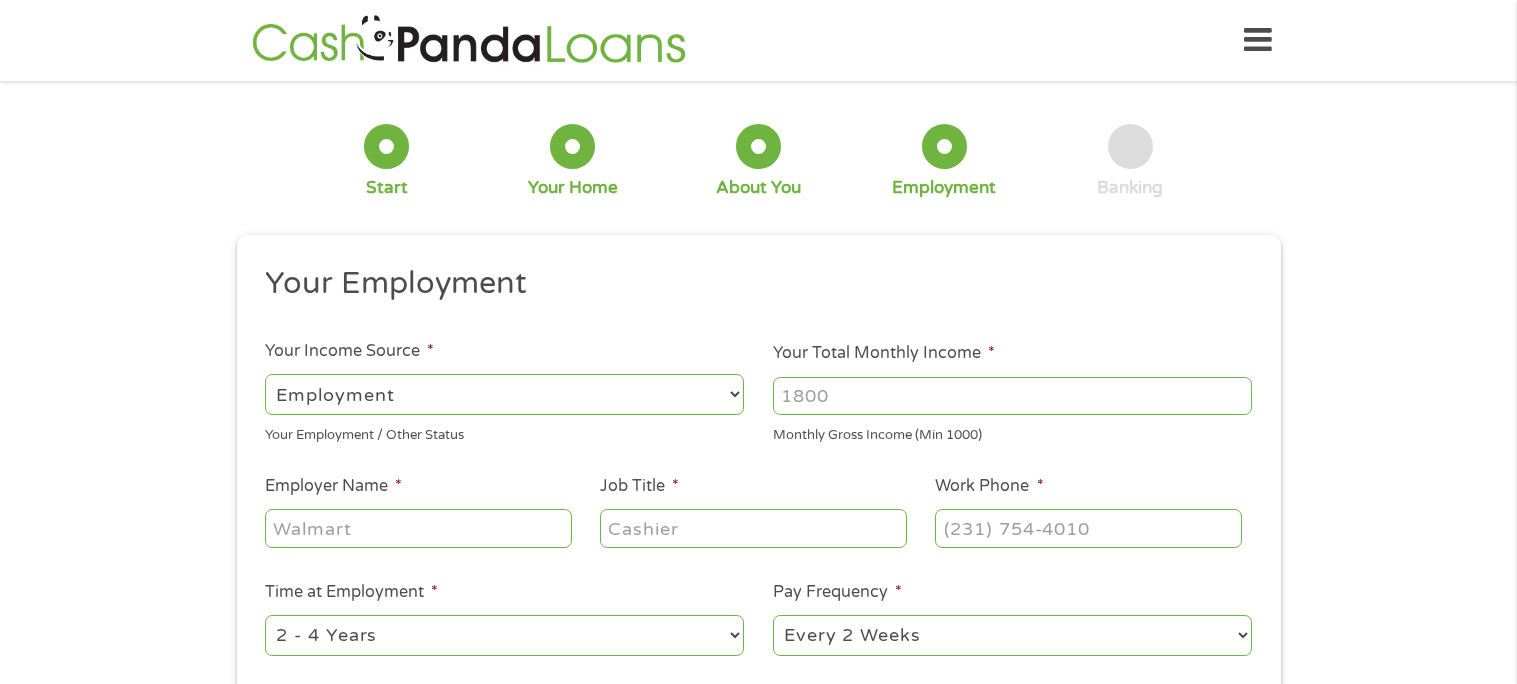select on "selfEmployed" 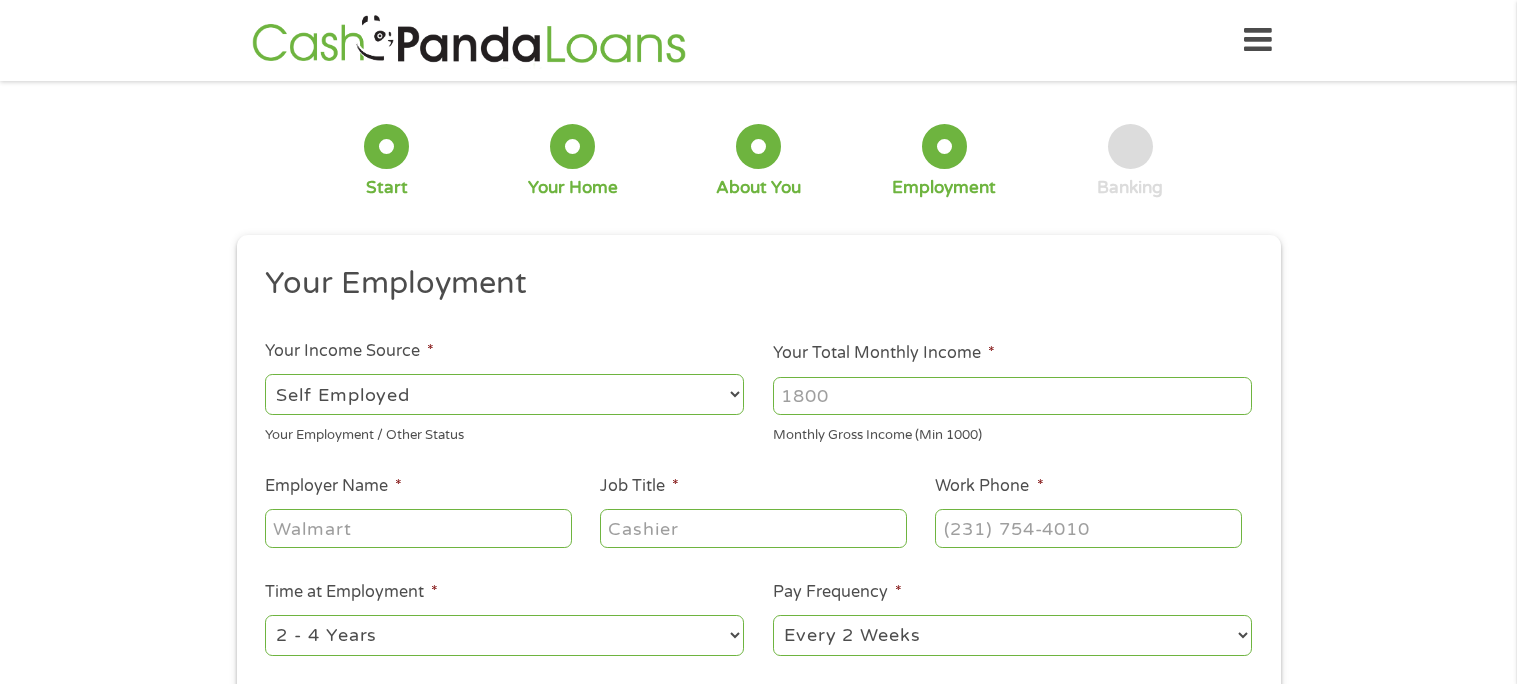 click on "--- Choose one --- Employment Self Employed Benefits" at bounding box center [504, 394] 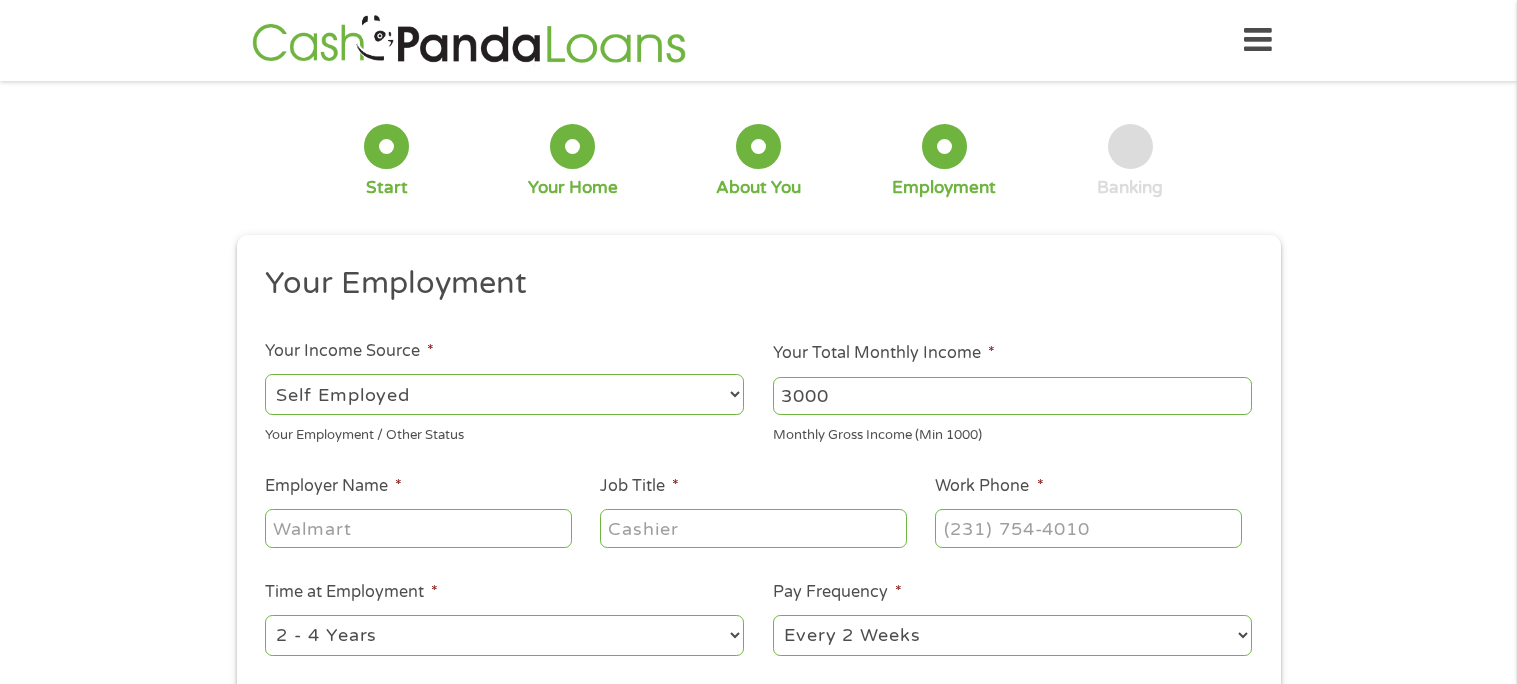 type on "3000" 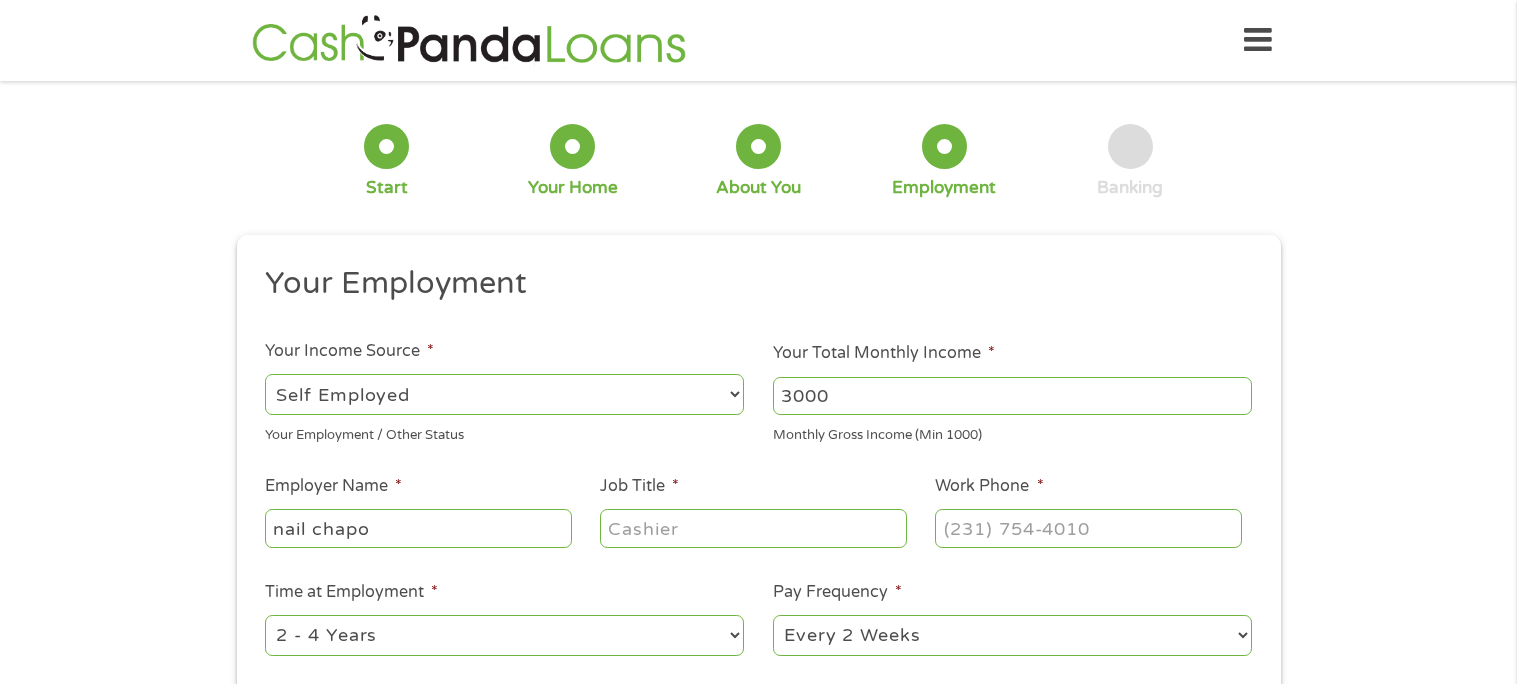 type on "nail chapo" 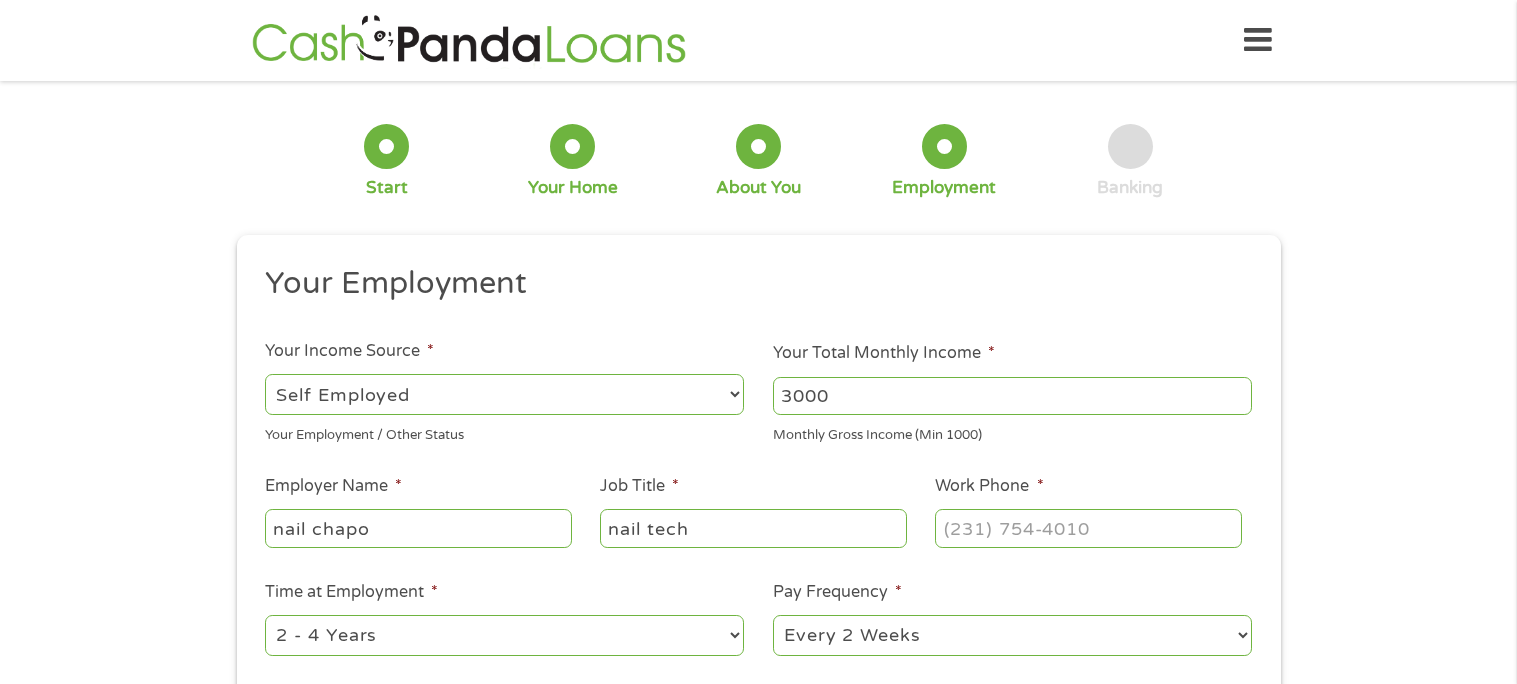 type on "nail tech" 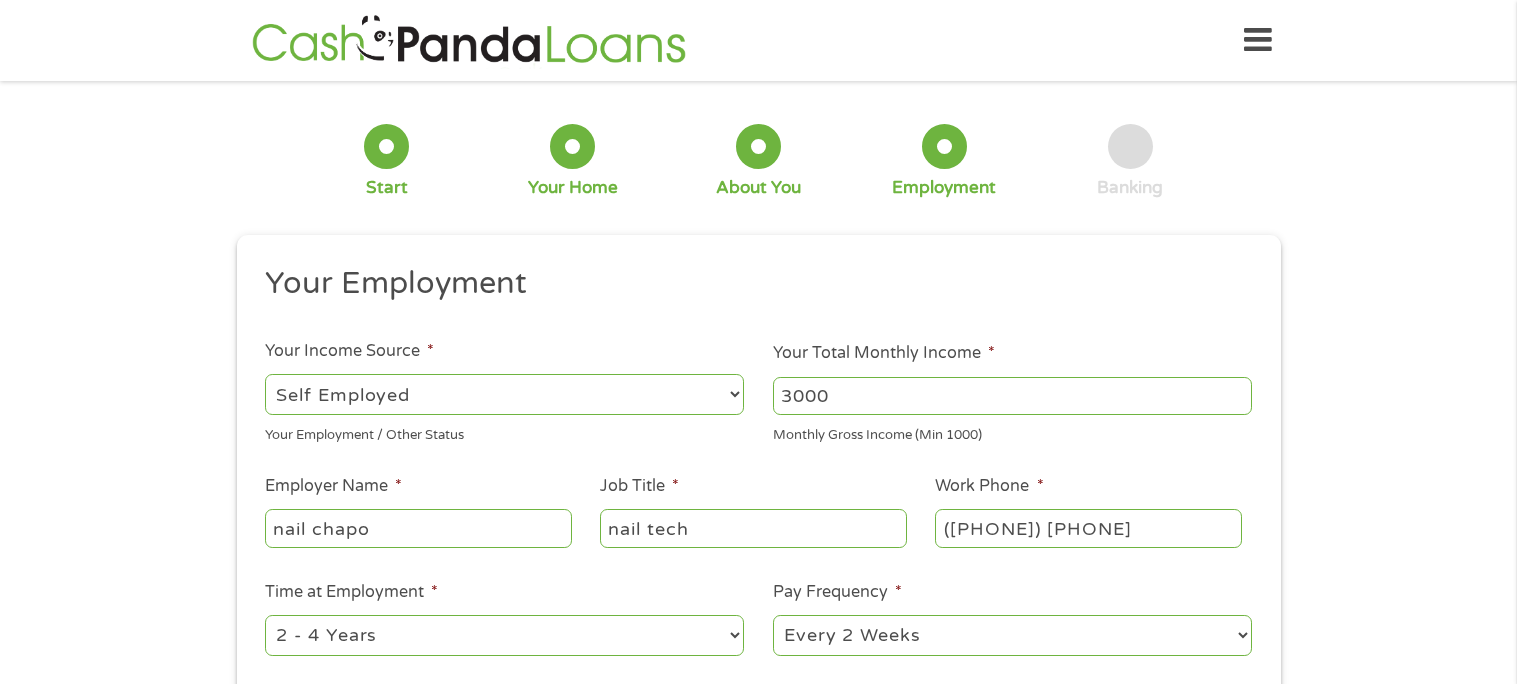 type on "([PHONE]) [PHONE]" 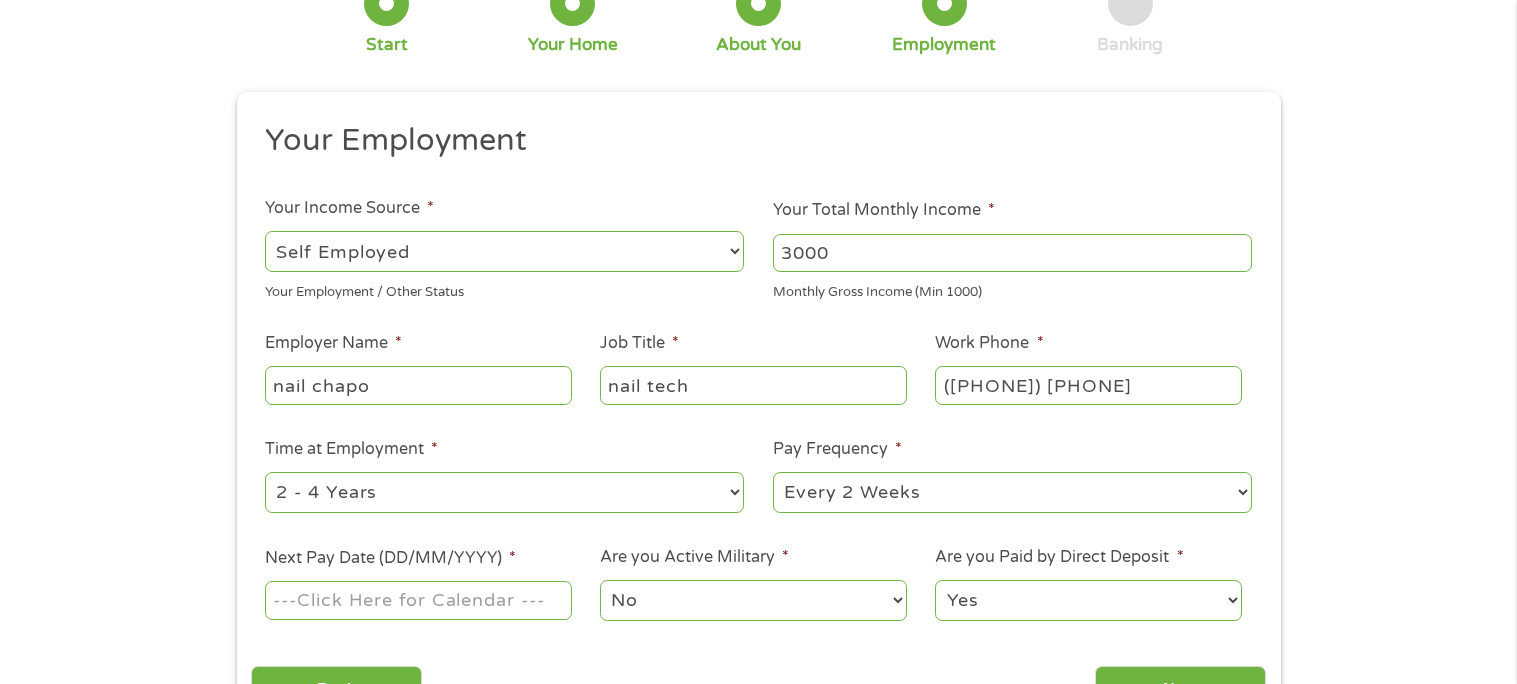 scroll, scrollTop: 146, scrollLeft: 0, axis: vertical 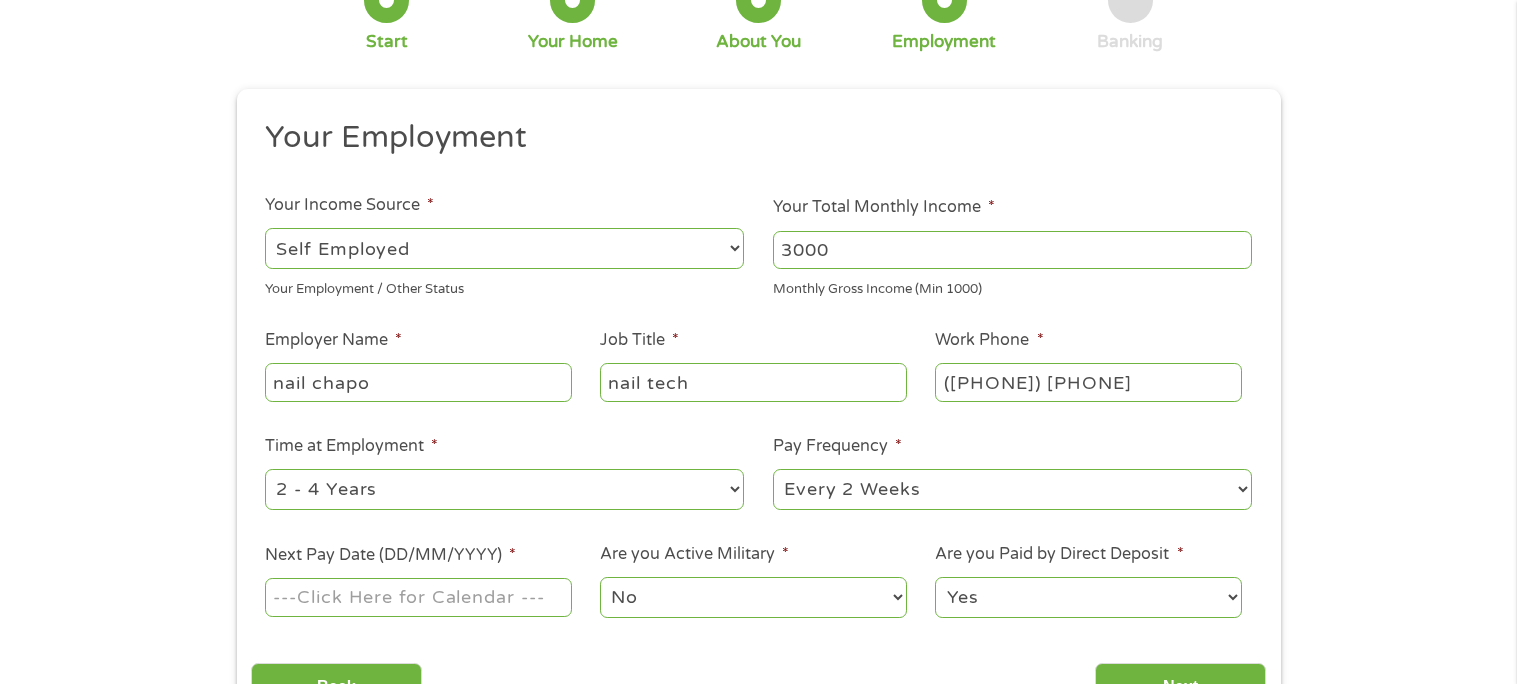 click on "--- Choose one --- Every 2 Weeks Every Week Monthly Semi-Monthly" at bounding box center [1012, 489] 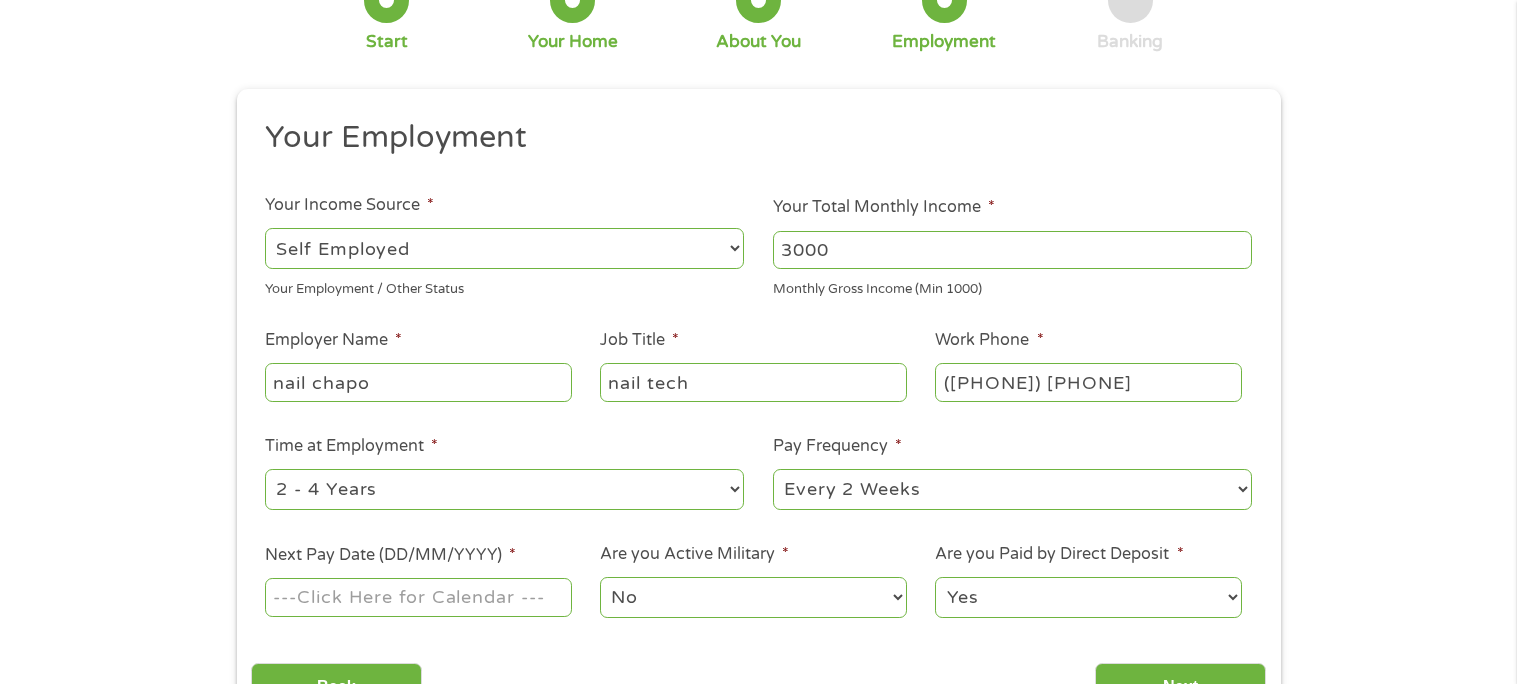 select on "weekly" 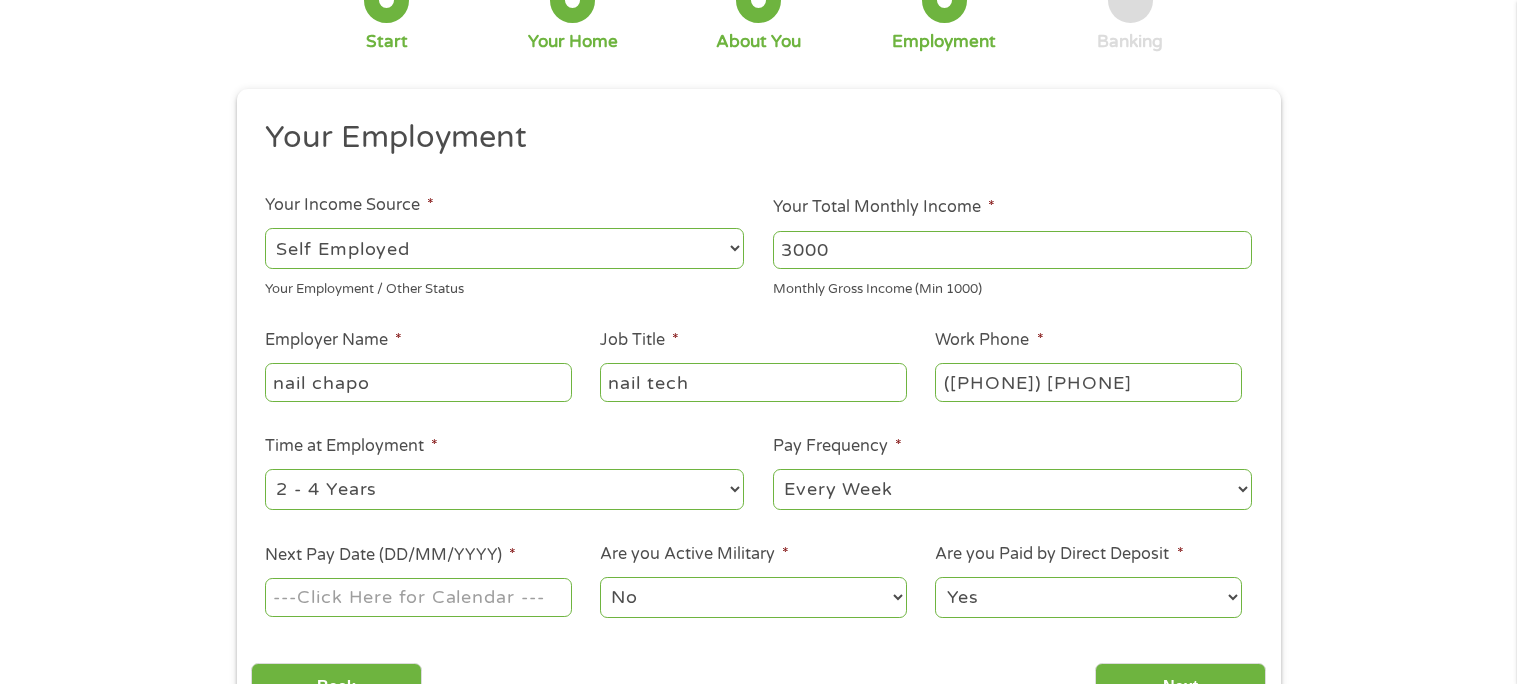 click on "--- Choose one --- Every 2 Weeks Every Week Monthly Semi-Monthly" at bounding box center [1012, 489] 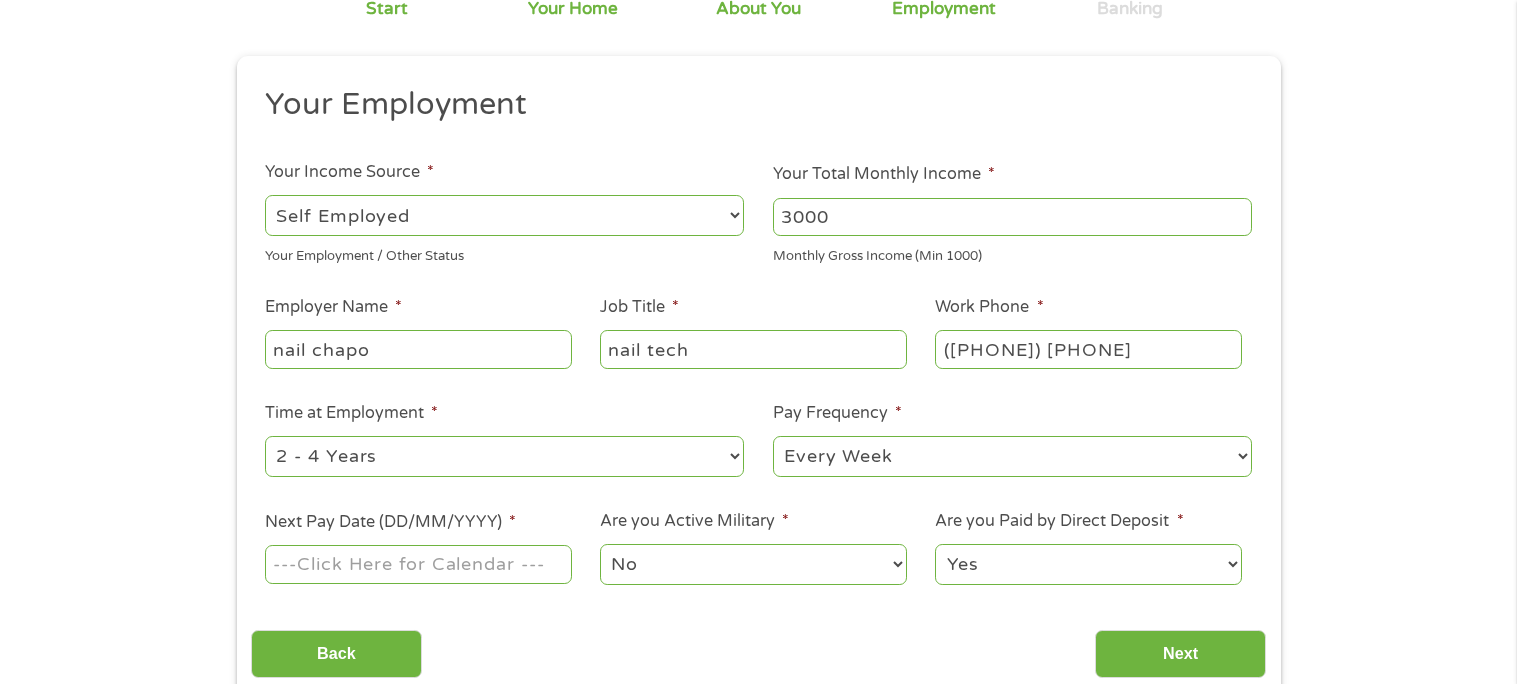 scroll, scrollTop: 296, scrollLeft: 0, axis: vertical 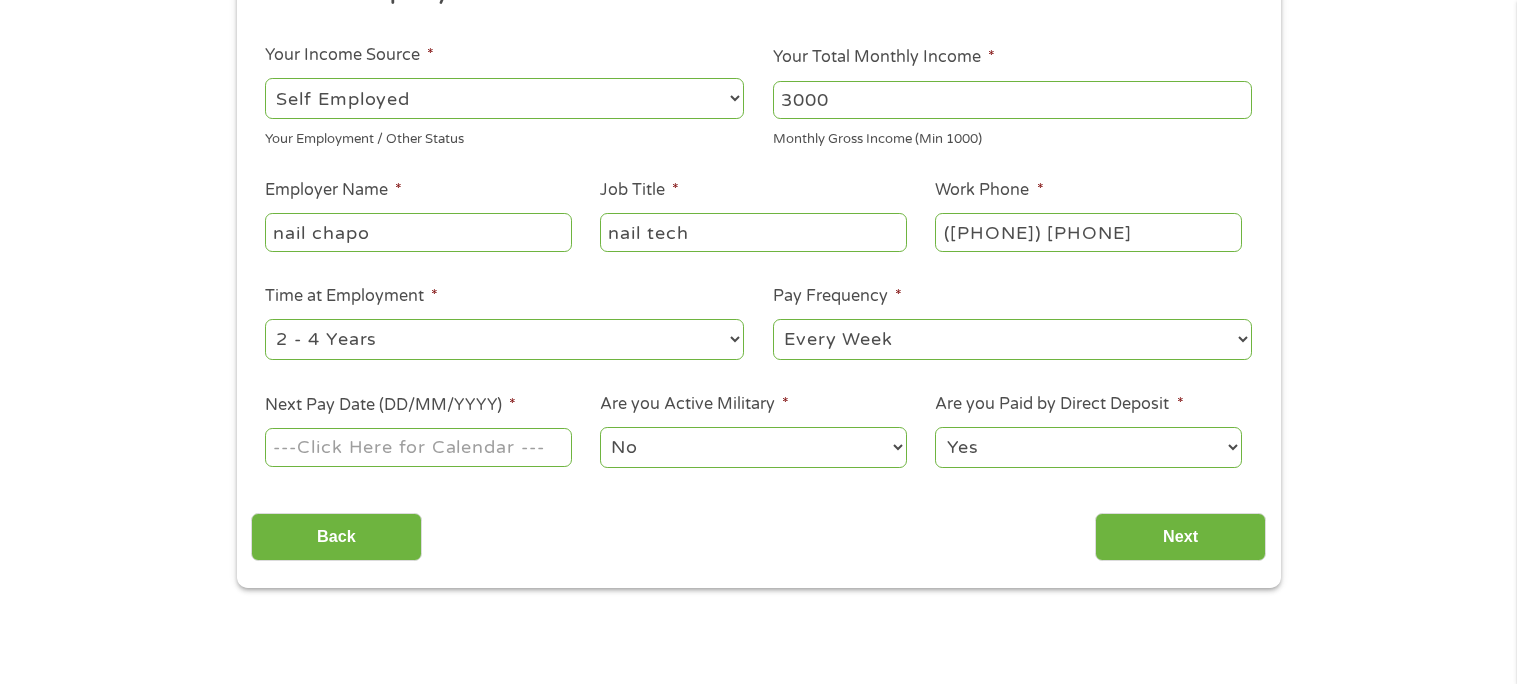 click on "Next Pay Date (DD/MM/YYYY) *" at bounding box center [418, 447] 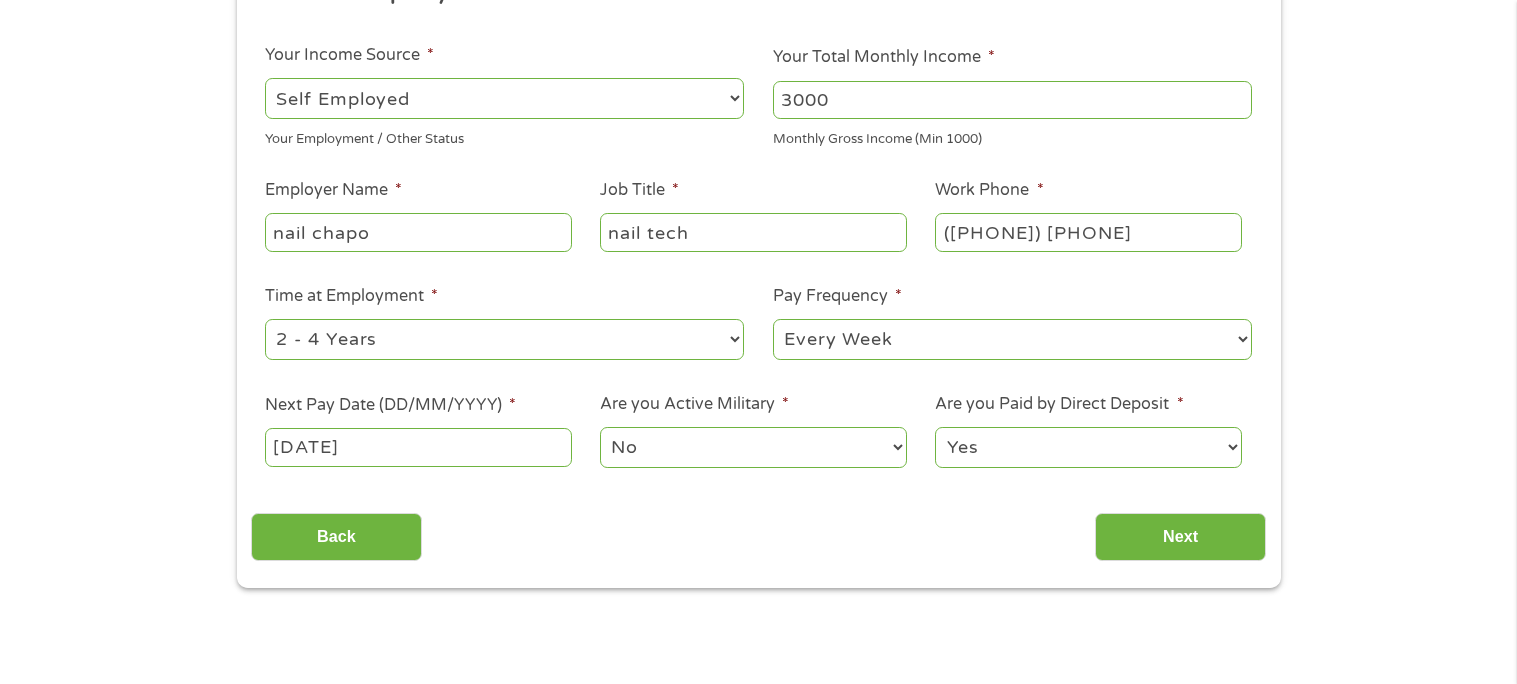 click on "[DATE]" at bounding box center [418, 447] 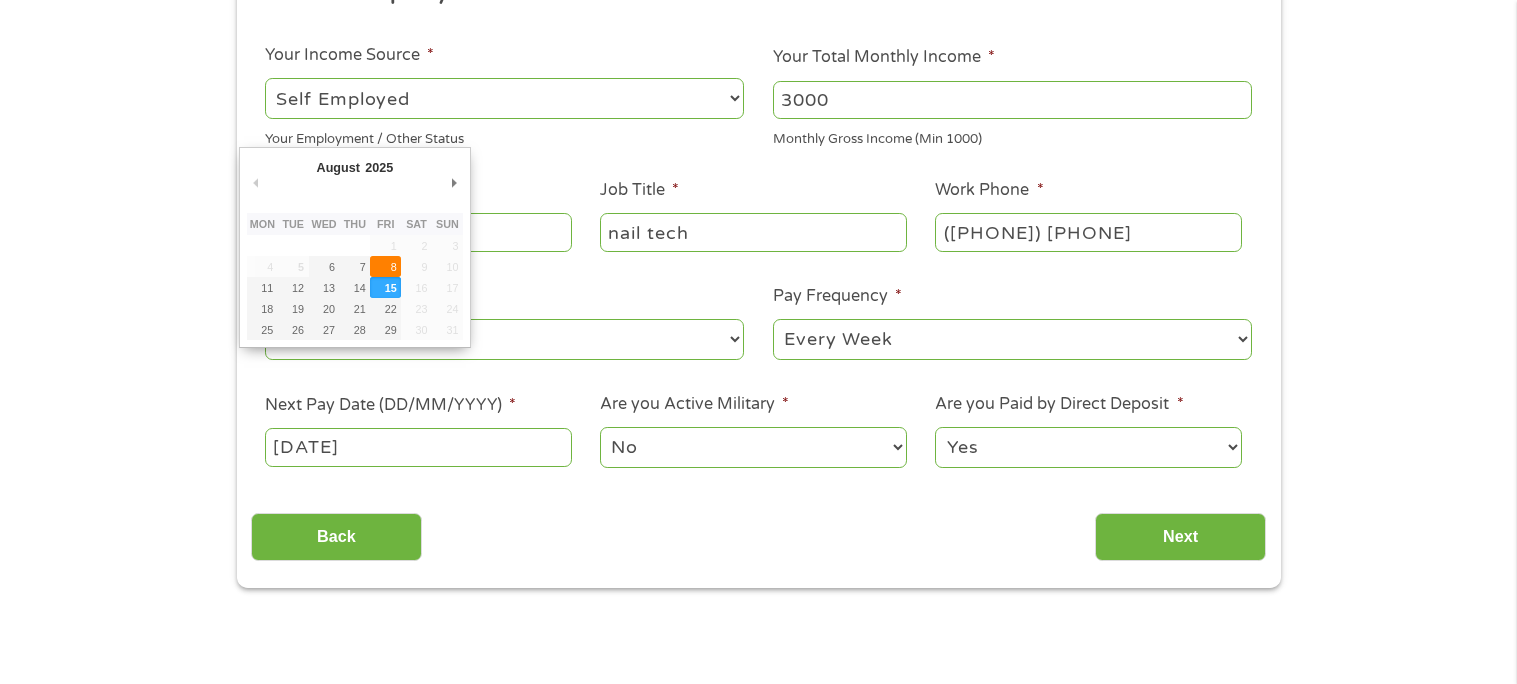 type on "[DATE]" 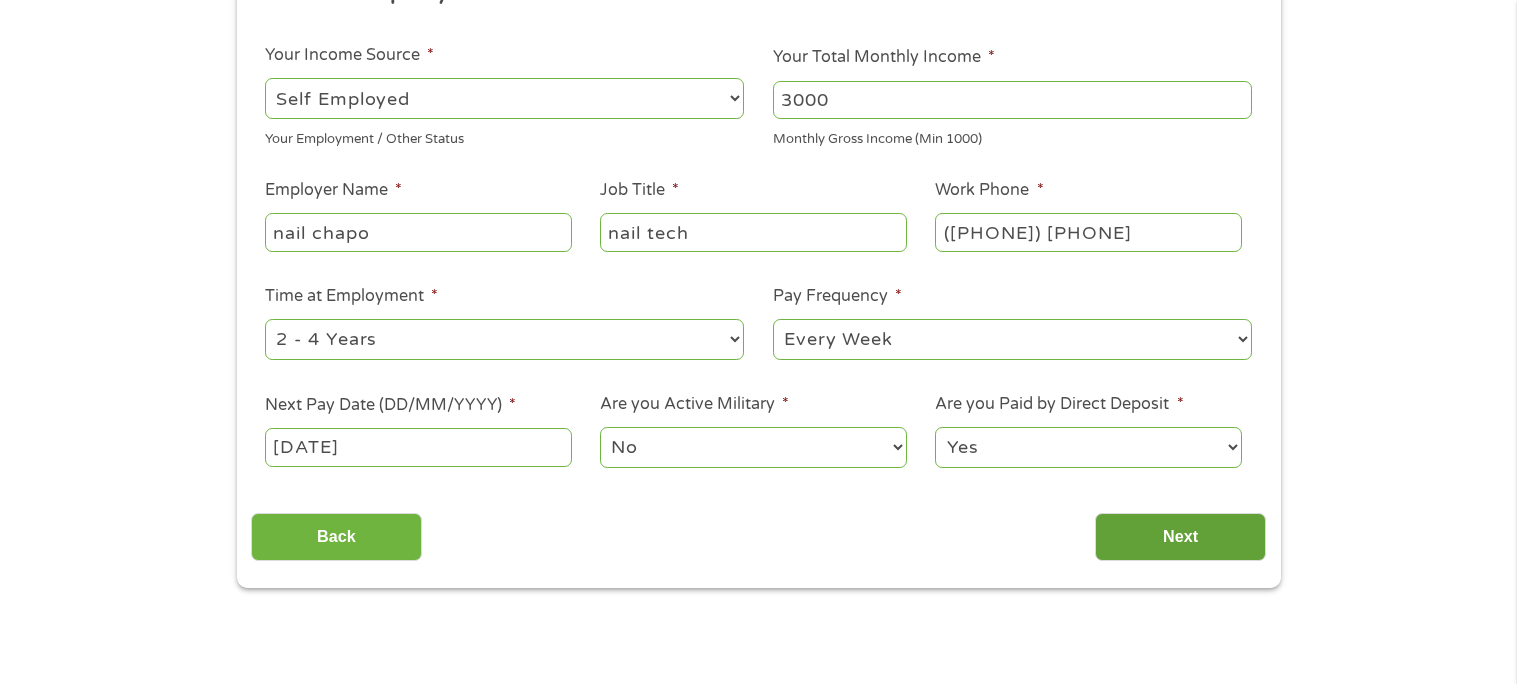 click on "Next" at bounding box center [1180, 537] 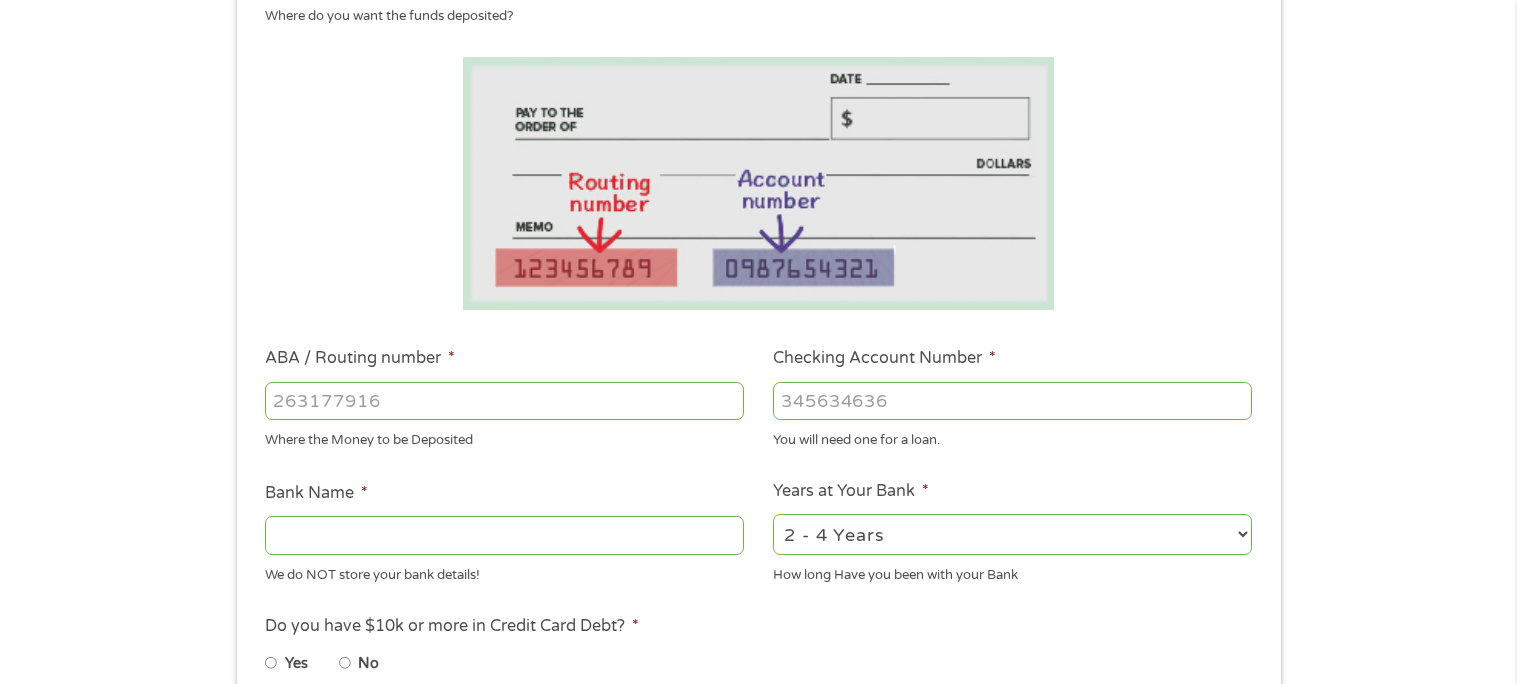 scroll, scrollTop: 7, scrollLeft: 8, axis: both 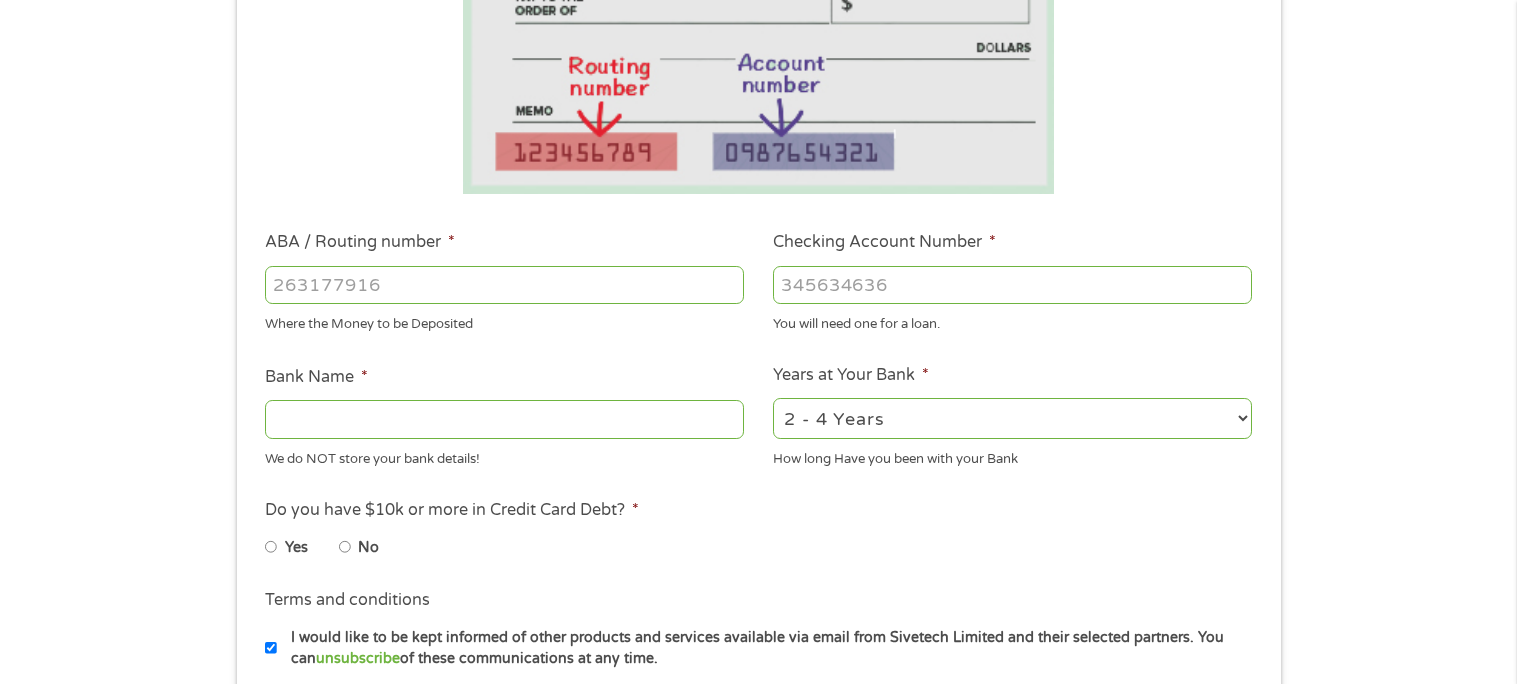 click on "No" at bounding box center [375, 547] 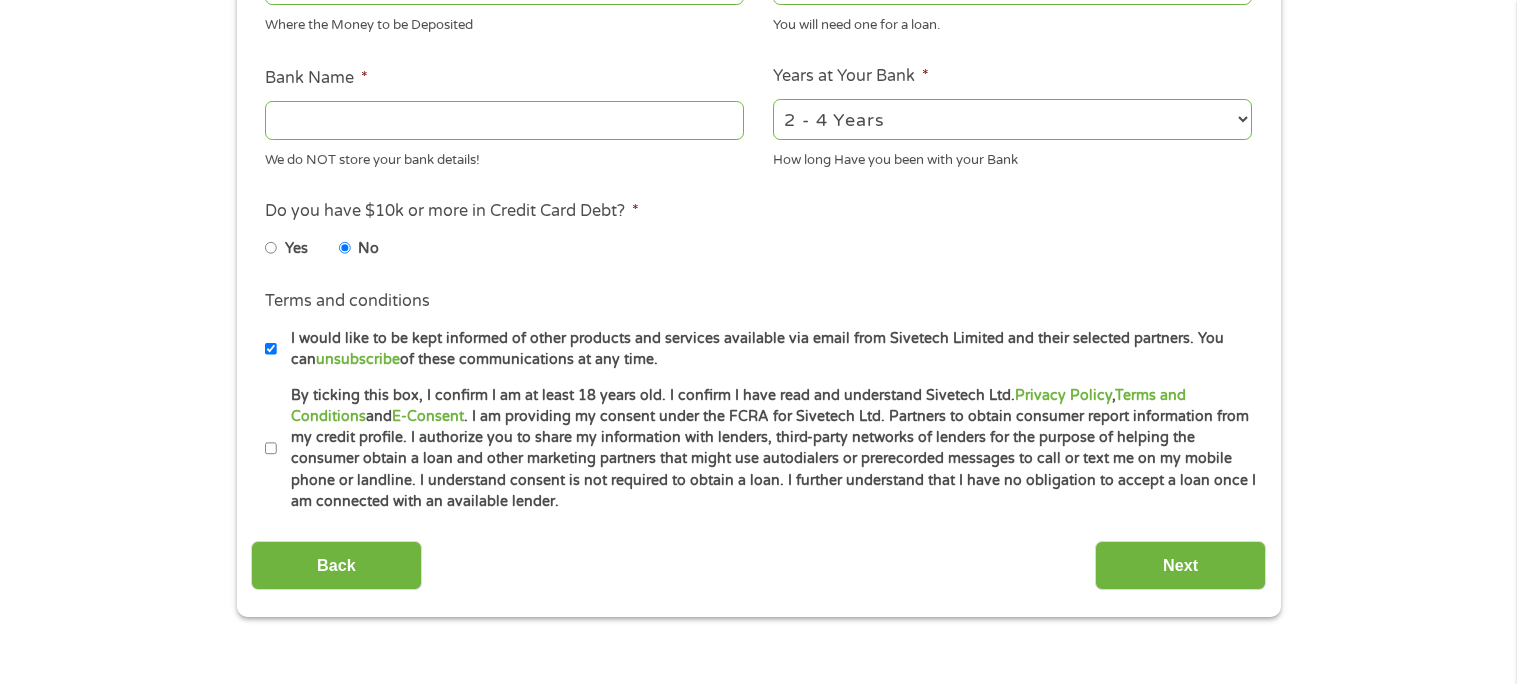 scroll, scrollTop: 712, scrollLeft: 0, axis: vertical 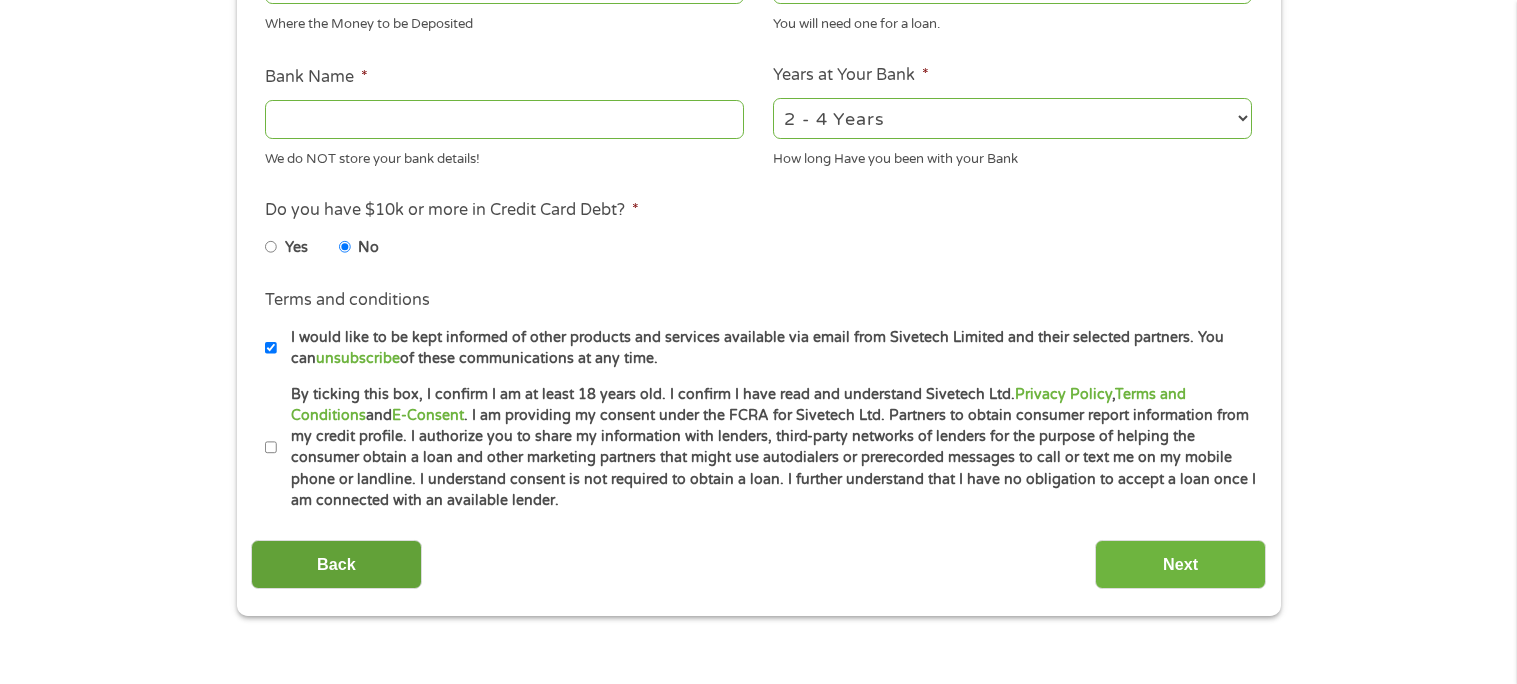click on "Back" at bounding box center [336, 564] 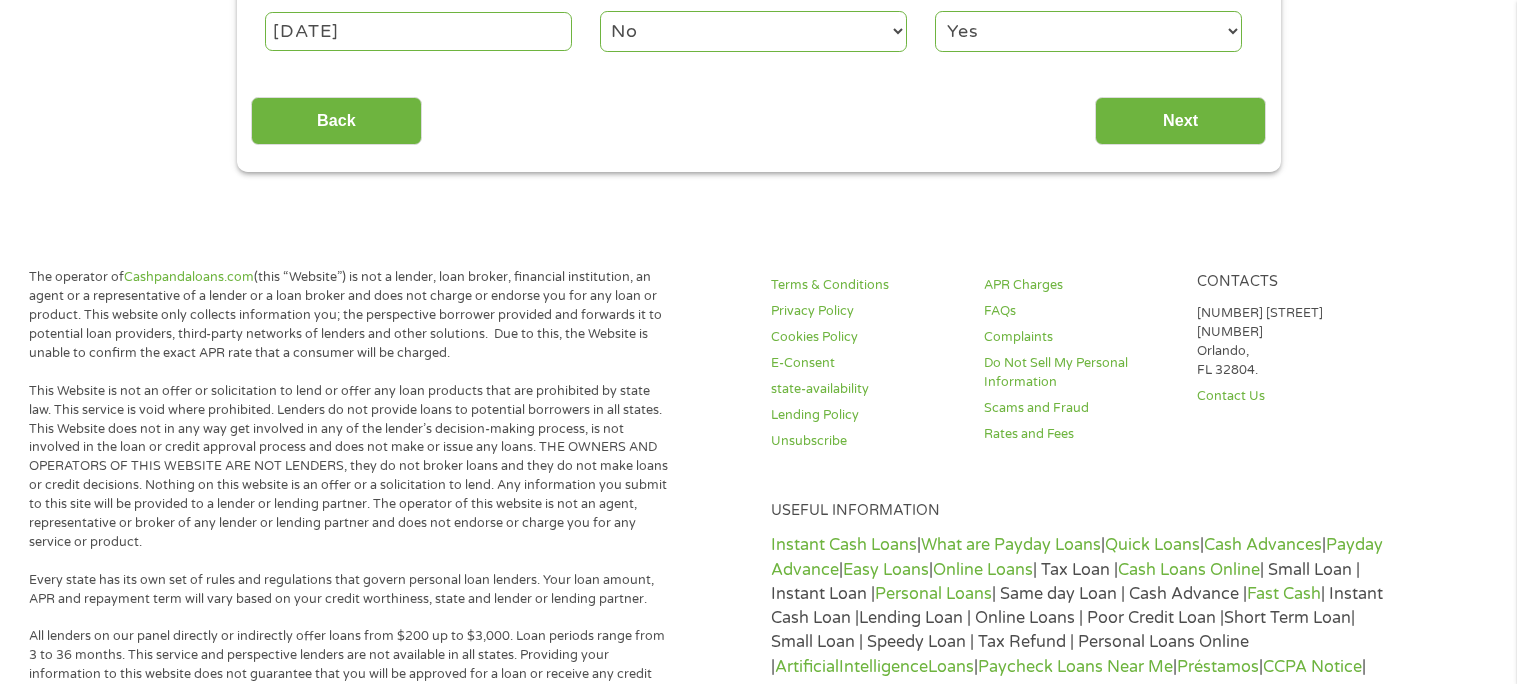 scroll, scrollTop: 7, scrollLeft: 8, axis: both 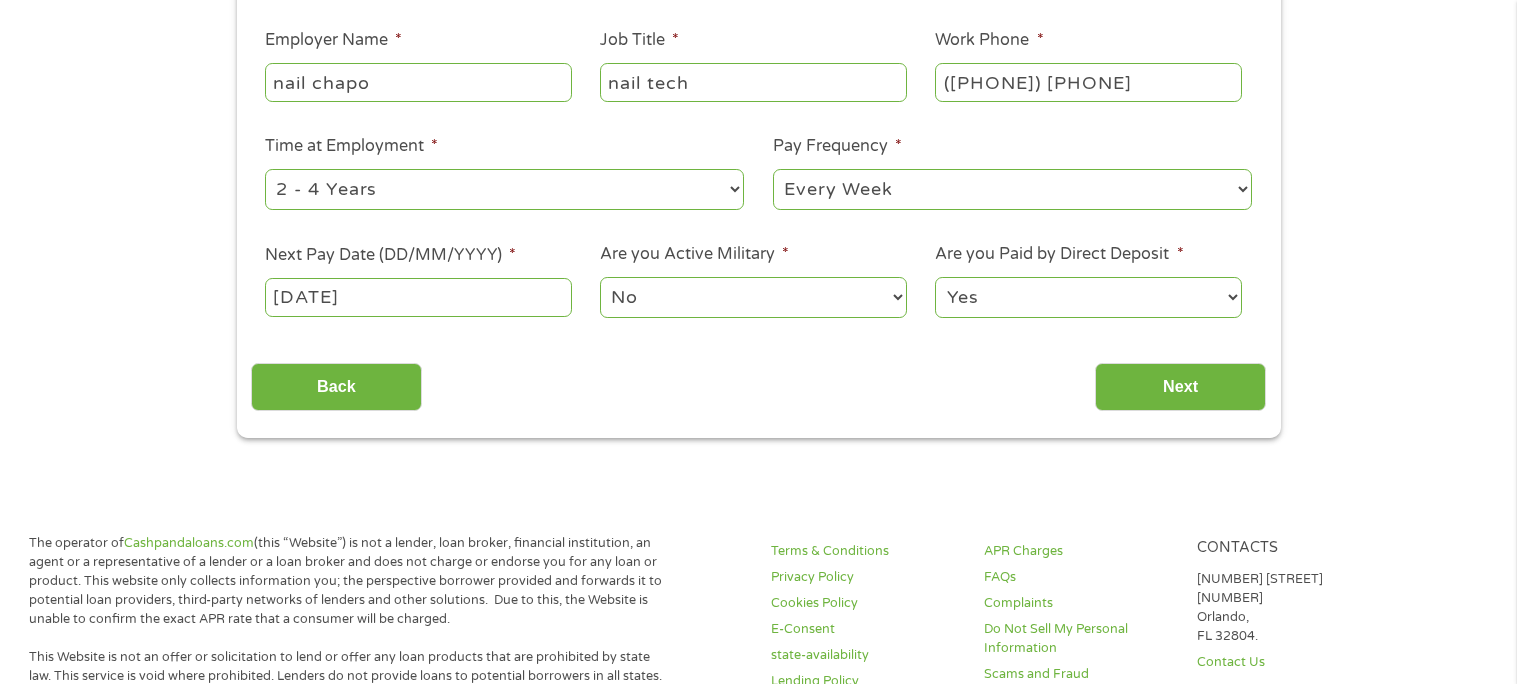 click on "Yes No" at bounding box center [1088, 297] 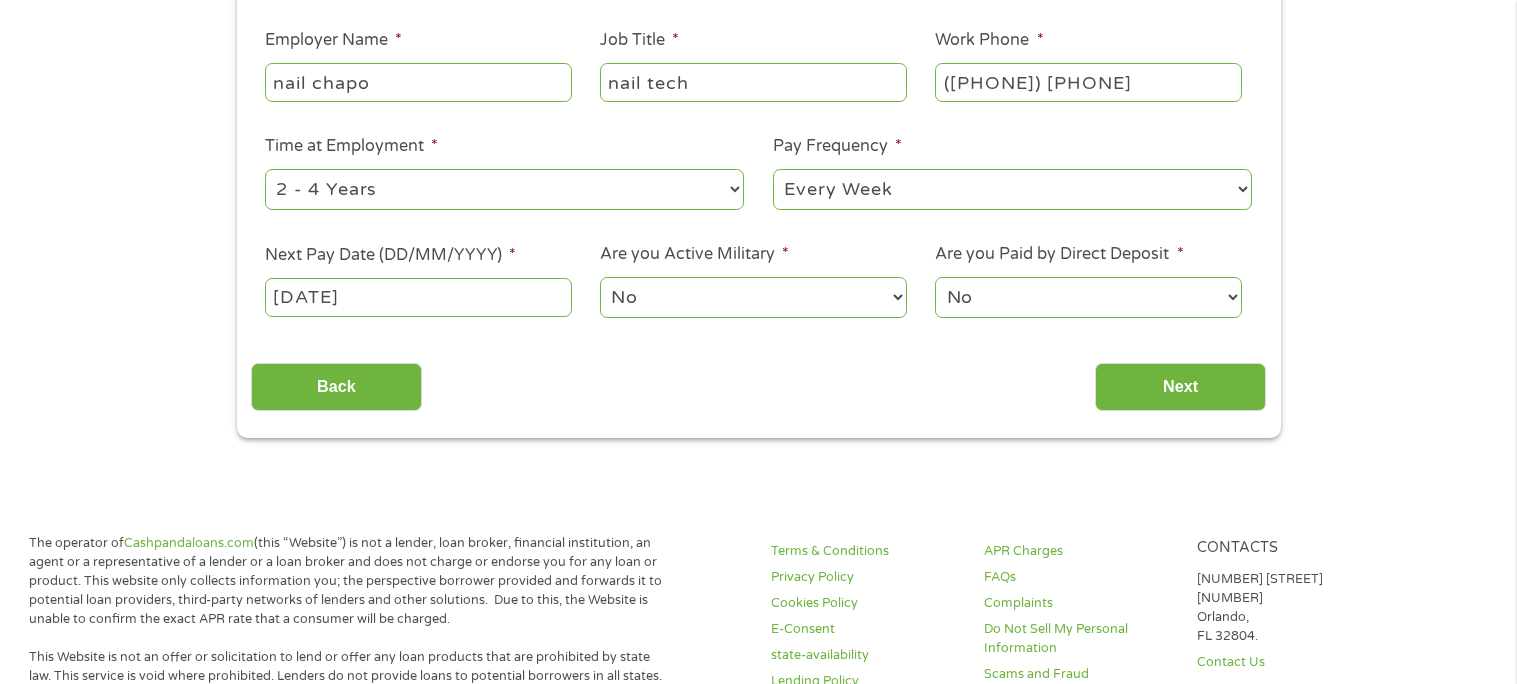 click on "Yes No" at bounding box center [1088, 297] 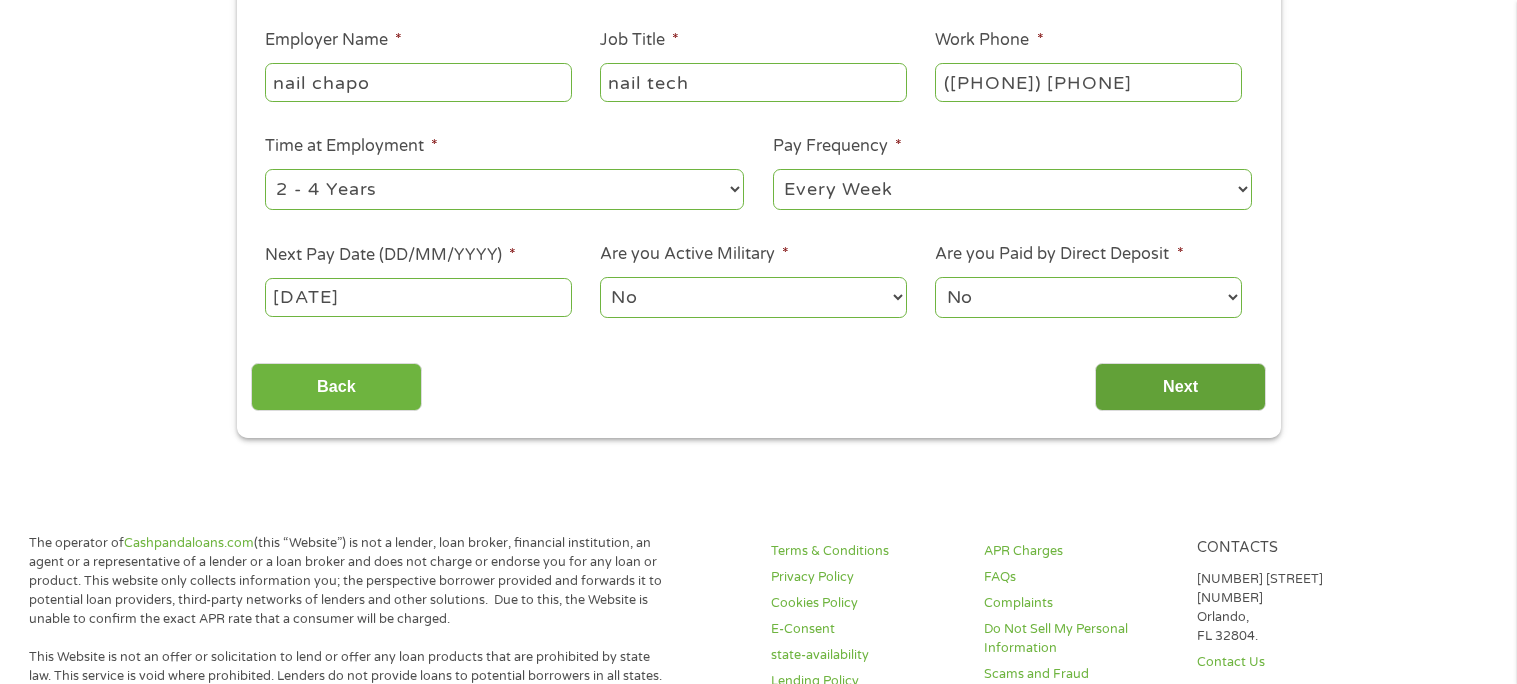 click on "Next" at bounding box center (1180, 387) 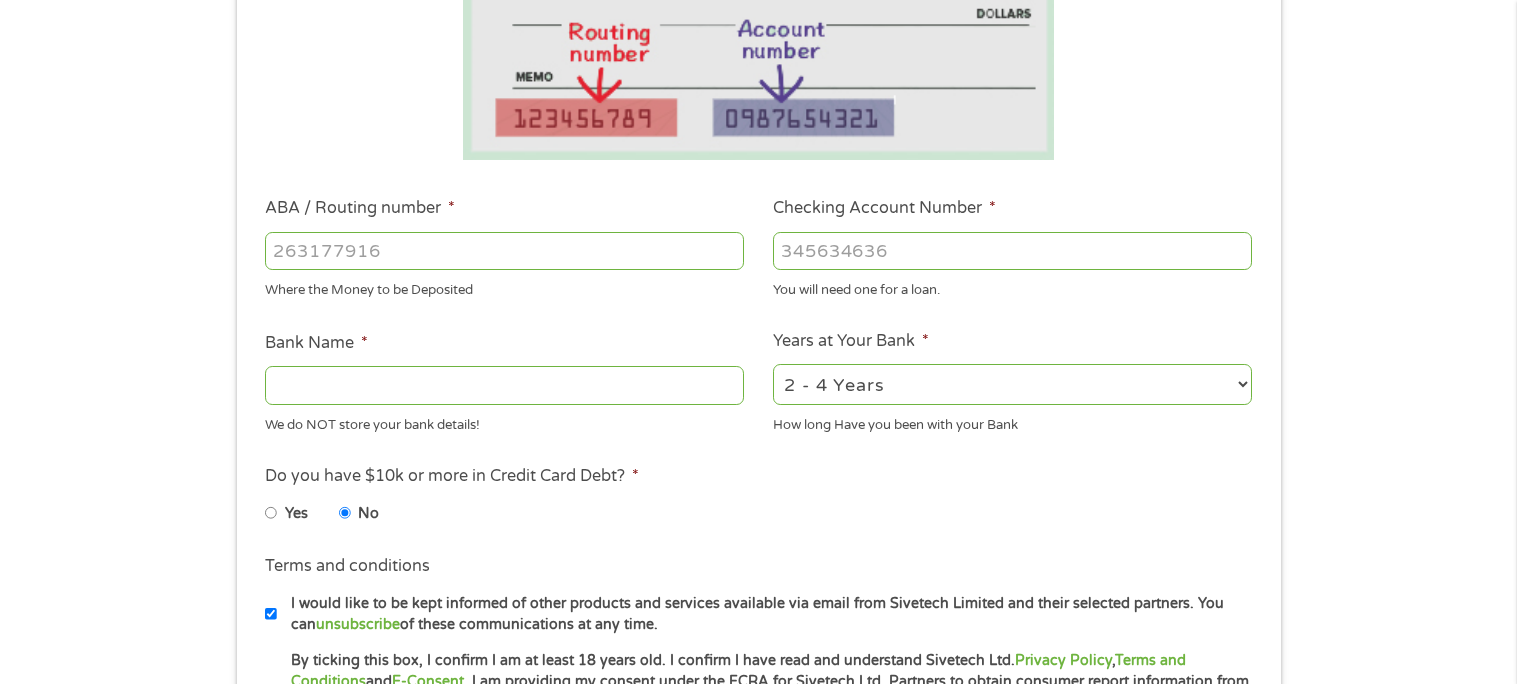 scroll, scrollTop: 7, scrollLeft: 8, axis: both 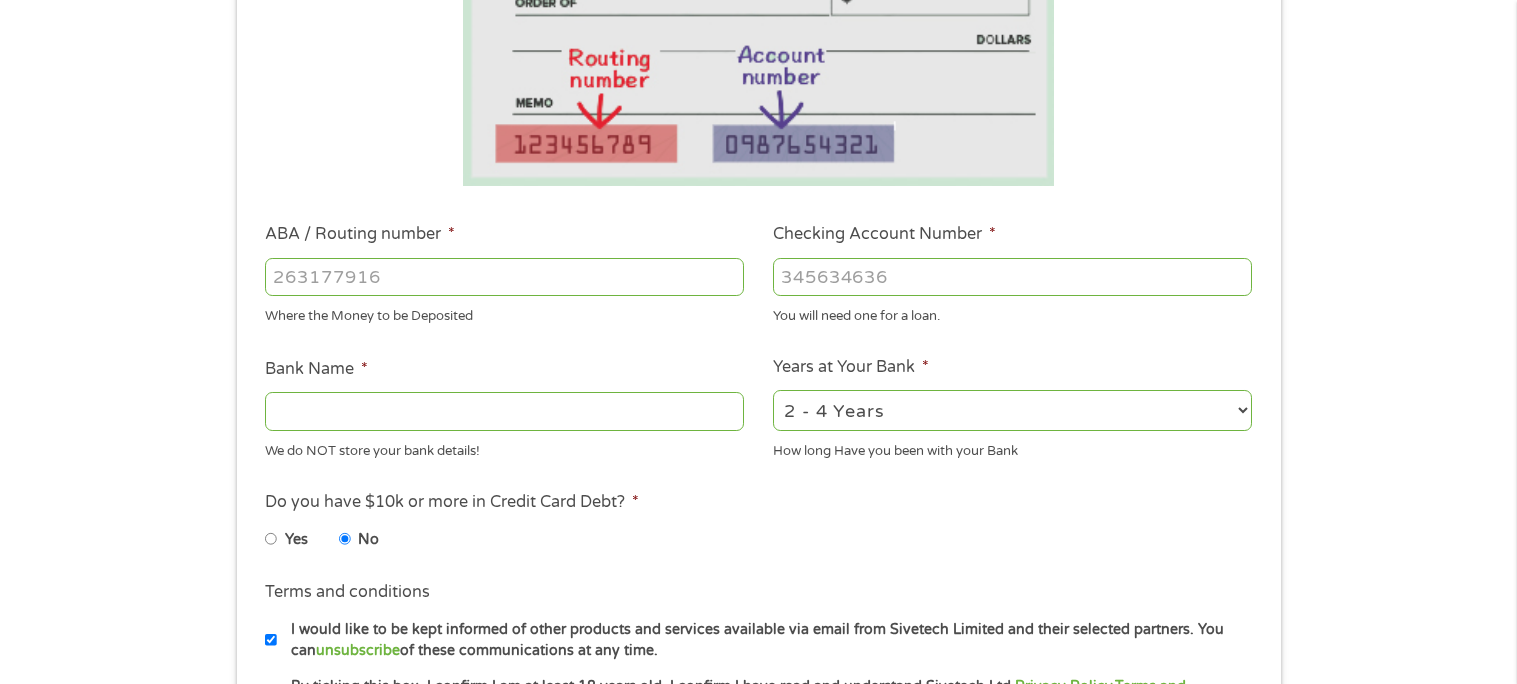click on "ABA / Routing number *" at bounding box center (504, 277) 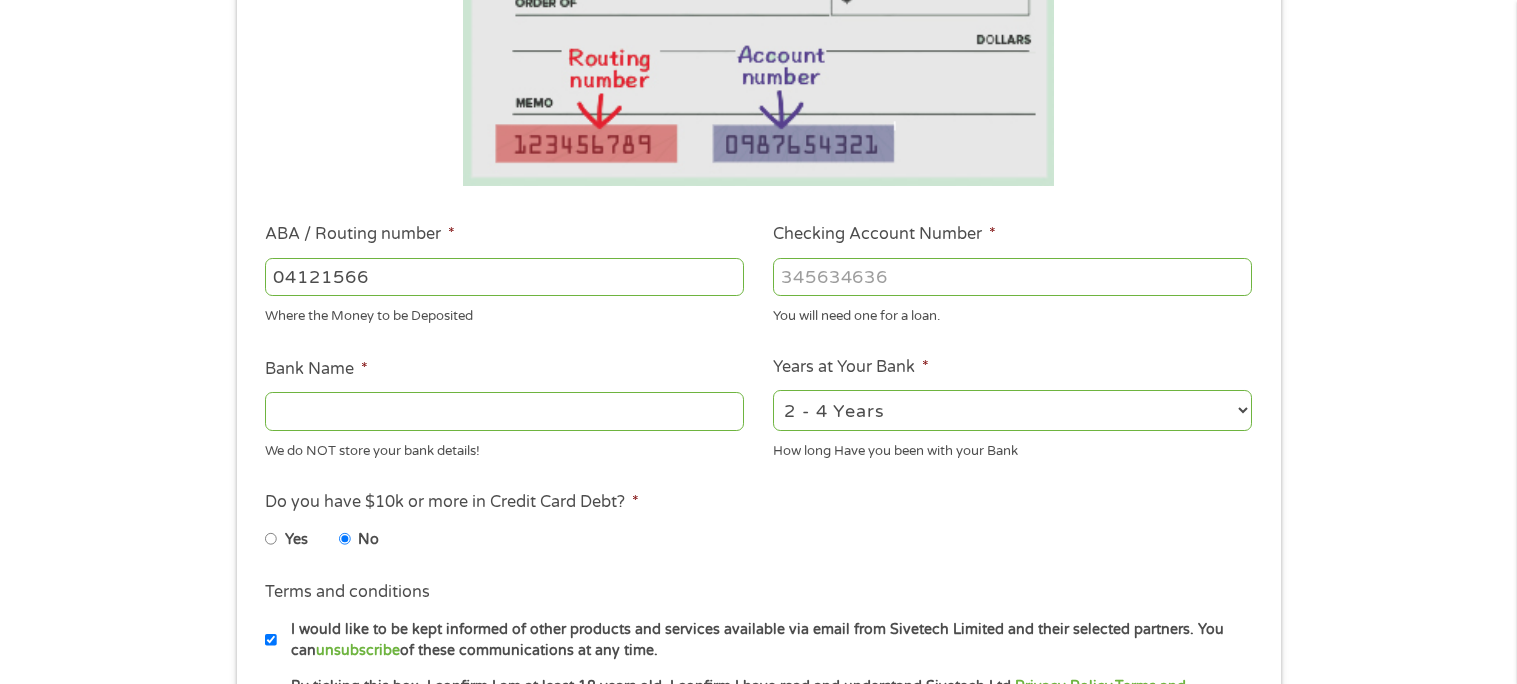 type on "041215663" 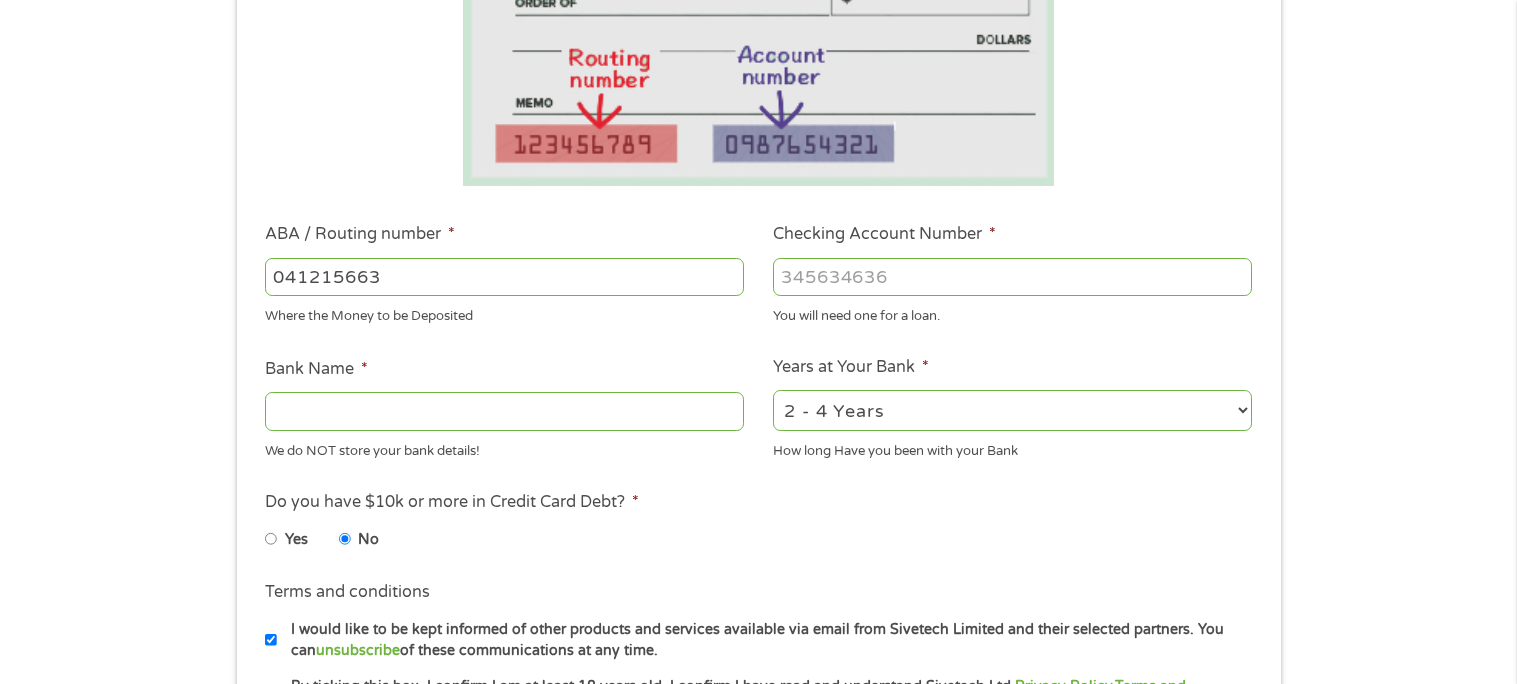 type on "SUTTON BANK" 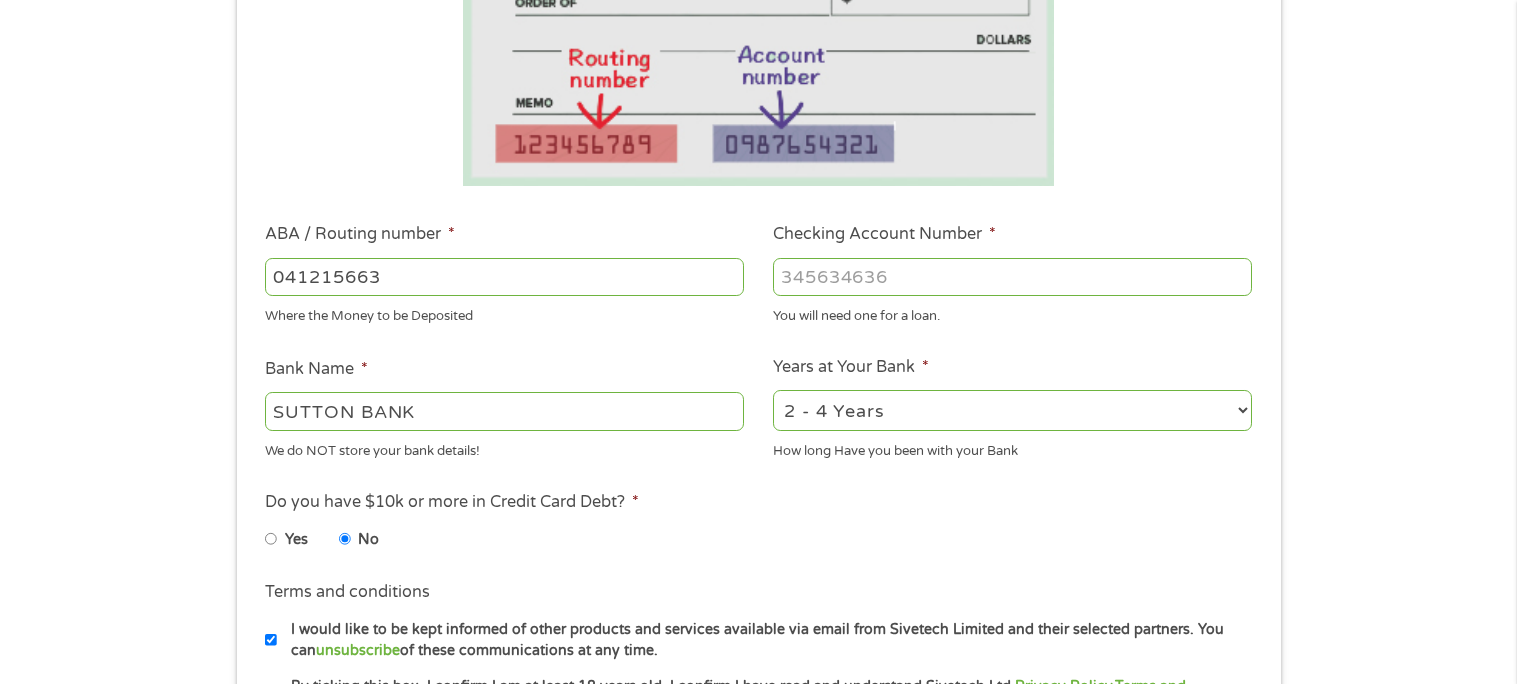 type on "041215663" 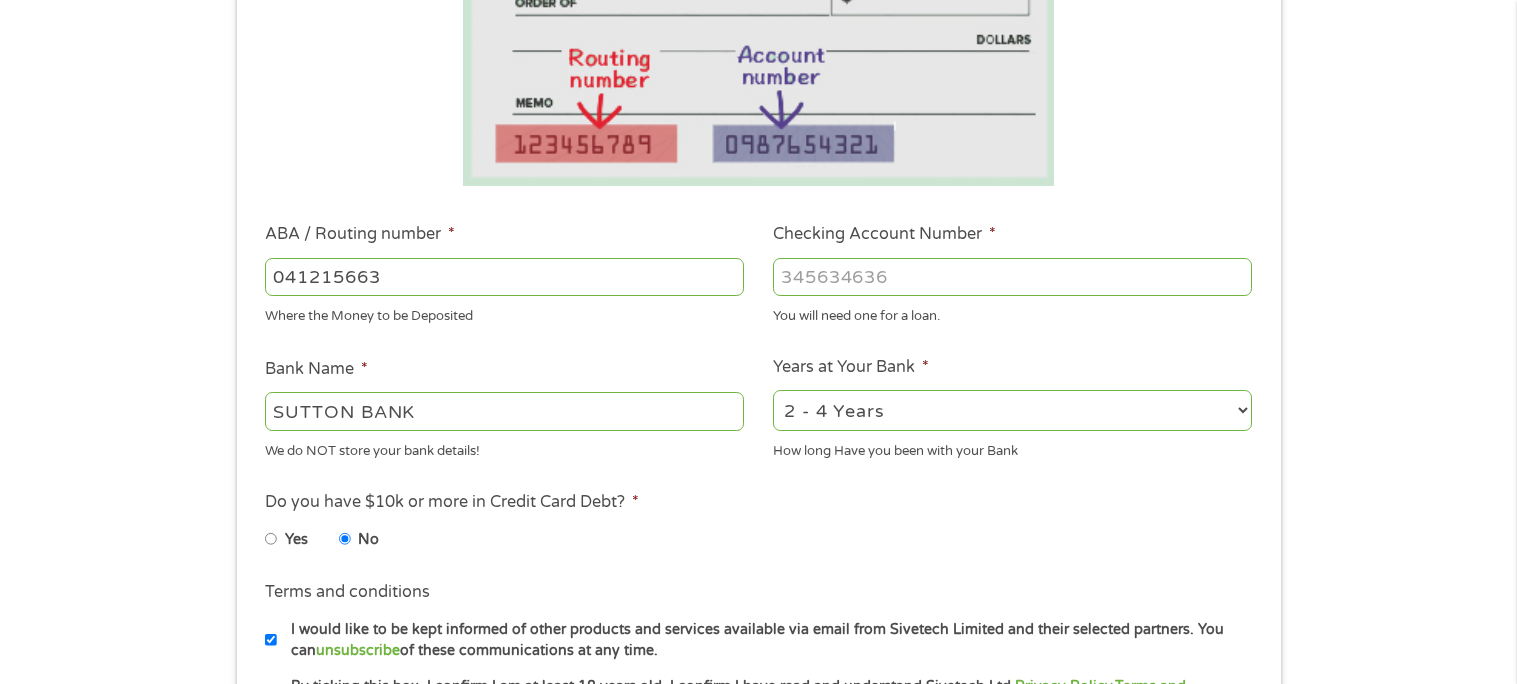 click on "Checking Account Number *" at bounding box center (1012, 277) 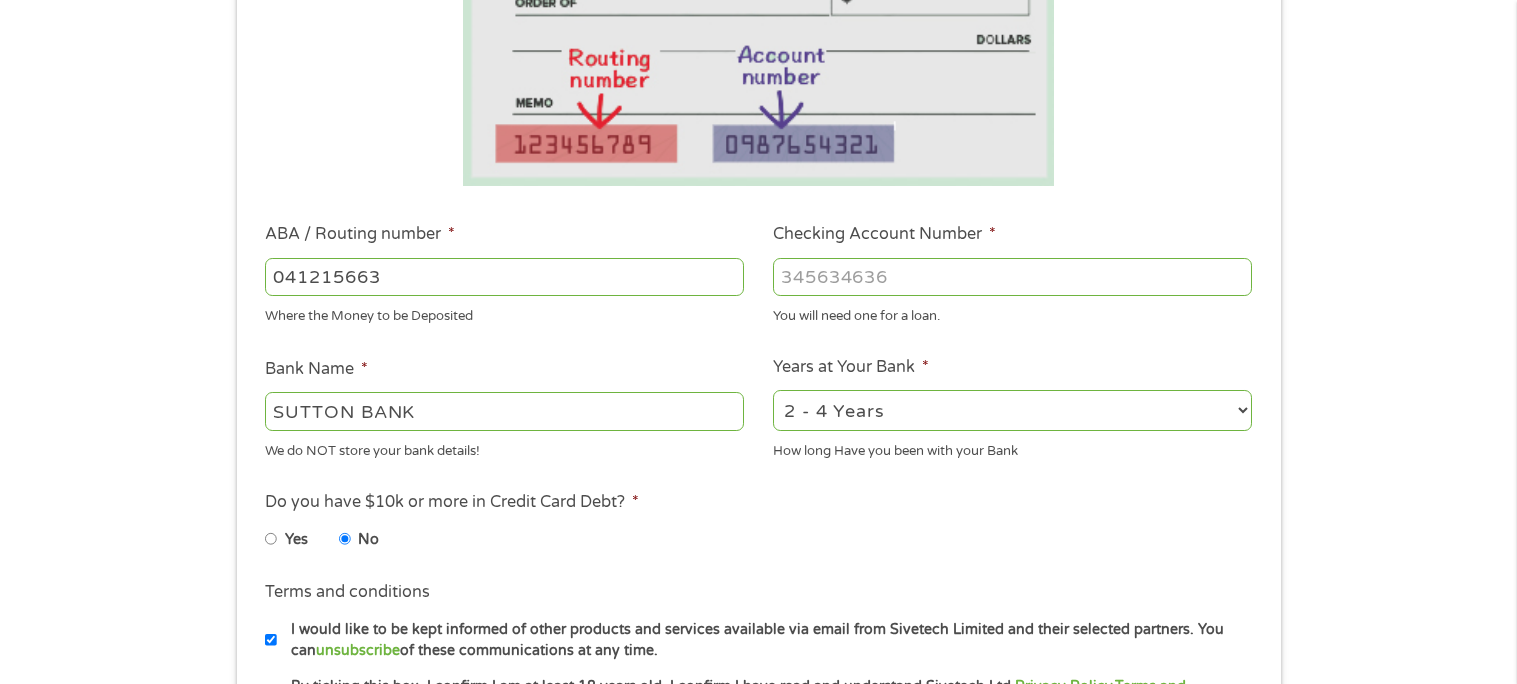 type on "[CREDIT_CARD]" 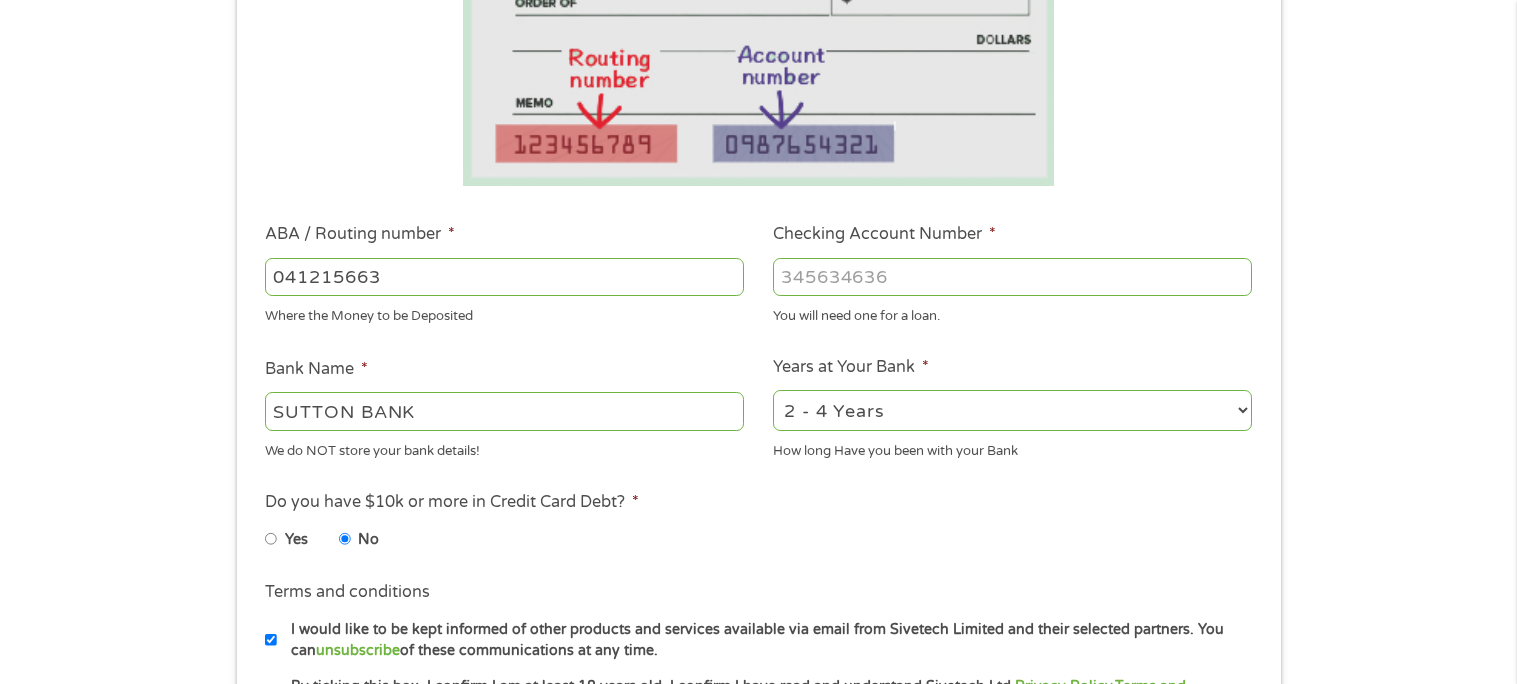 click on "Yes
No" at bounding box center (758, 543) 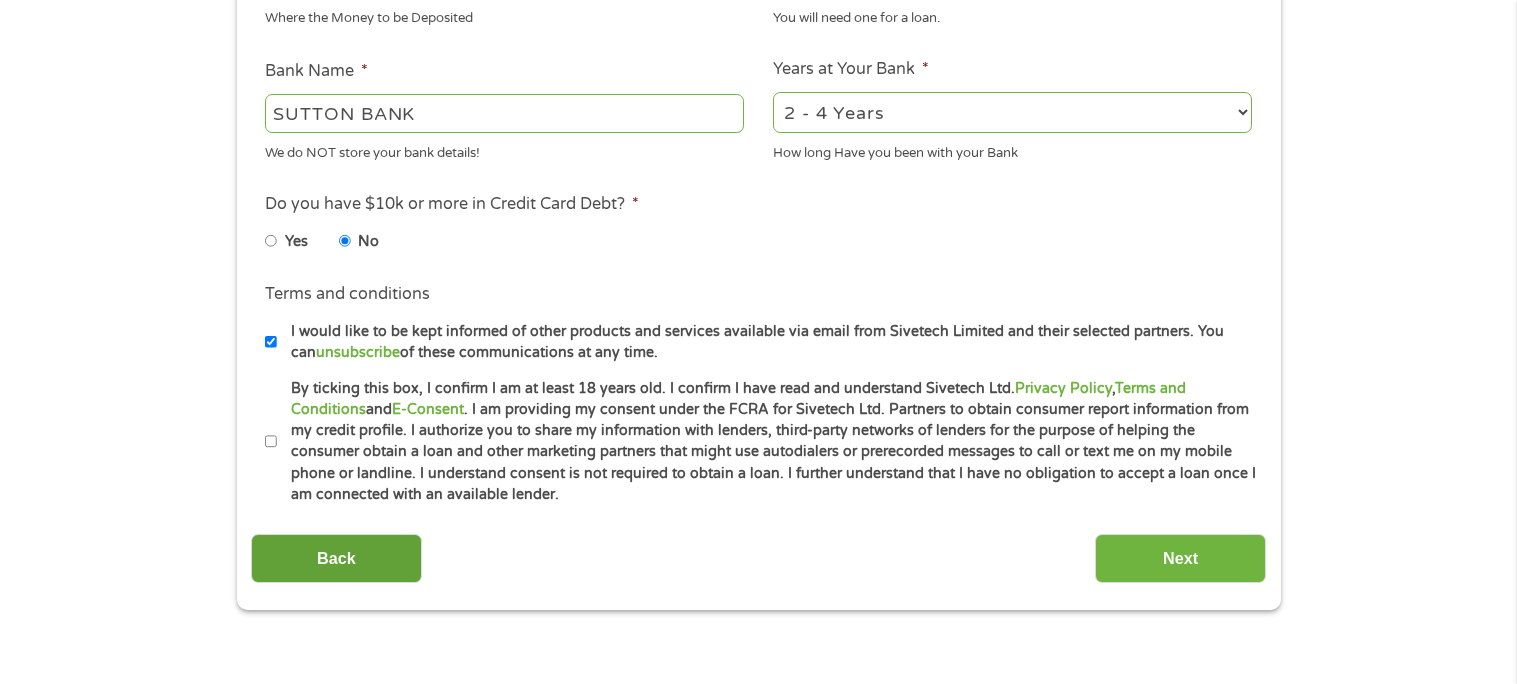 scroll, scrollTop: 722, scrollLeft: 0, axis: vertical 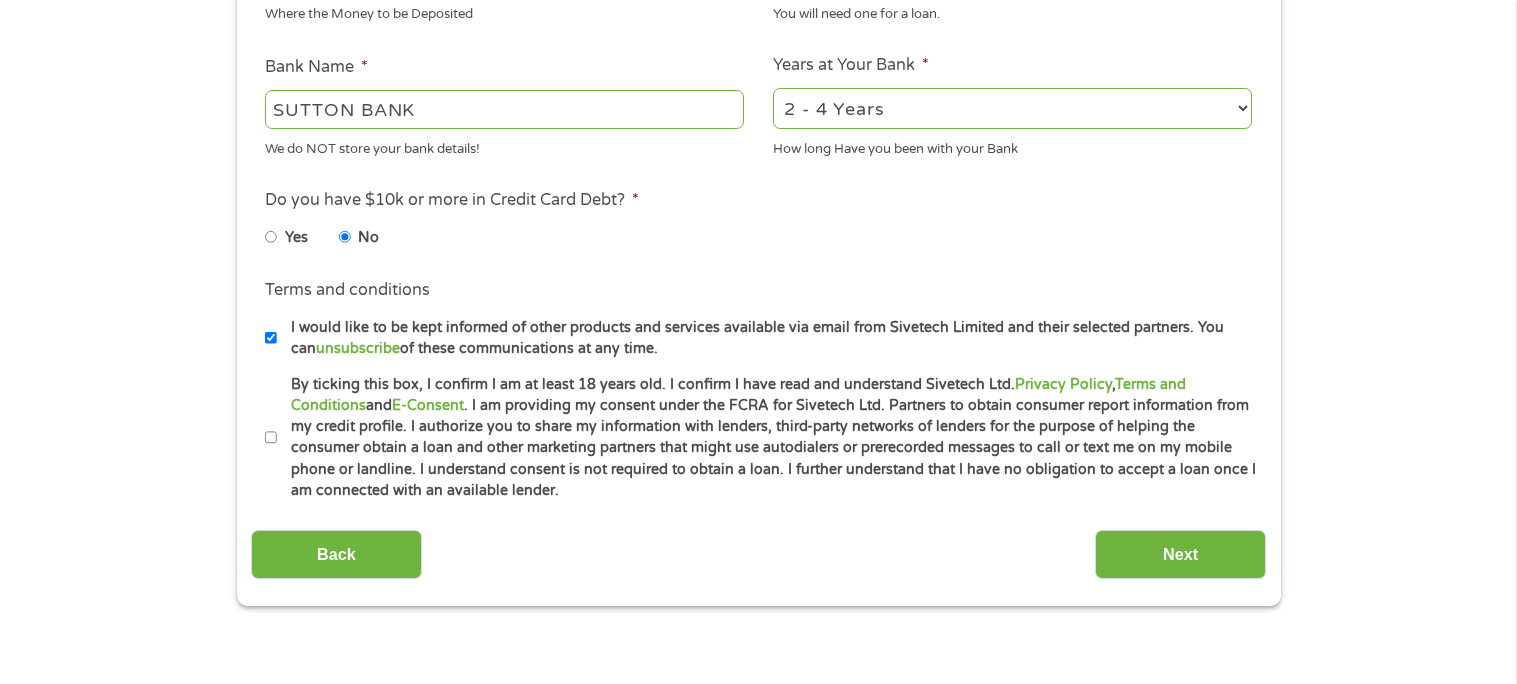 click on "By ticking this box, I confirm I am at least 18 years old. I confirm I have read and understand Sivetech Ltd.  Privacy Policy ,  Terms and Conditions  and  E-Consent . I am providing my consent under the FCRA for Sivetech Ltd. Partners to obtain consumer report information from my credit profile. I authorize you to share my information with lenders, third-party networks of lenders for the purpose of helping the consumer obtain a loan and other marketing partners that might use autodialers or prerecorded messages to call or text me on my mobile phone or landline. I understand consent is not required to obtain a loan. I further understand that I have no obligation to accept a loan once I am connected with an available lender." at bounding box center (271, 438) 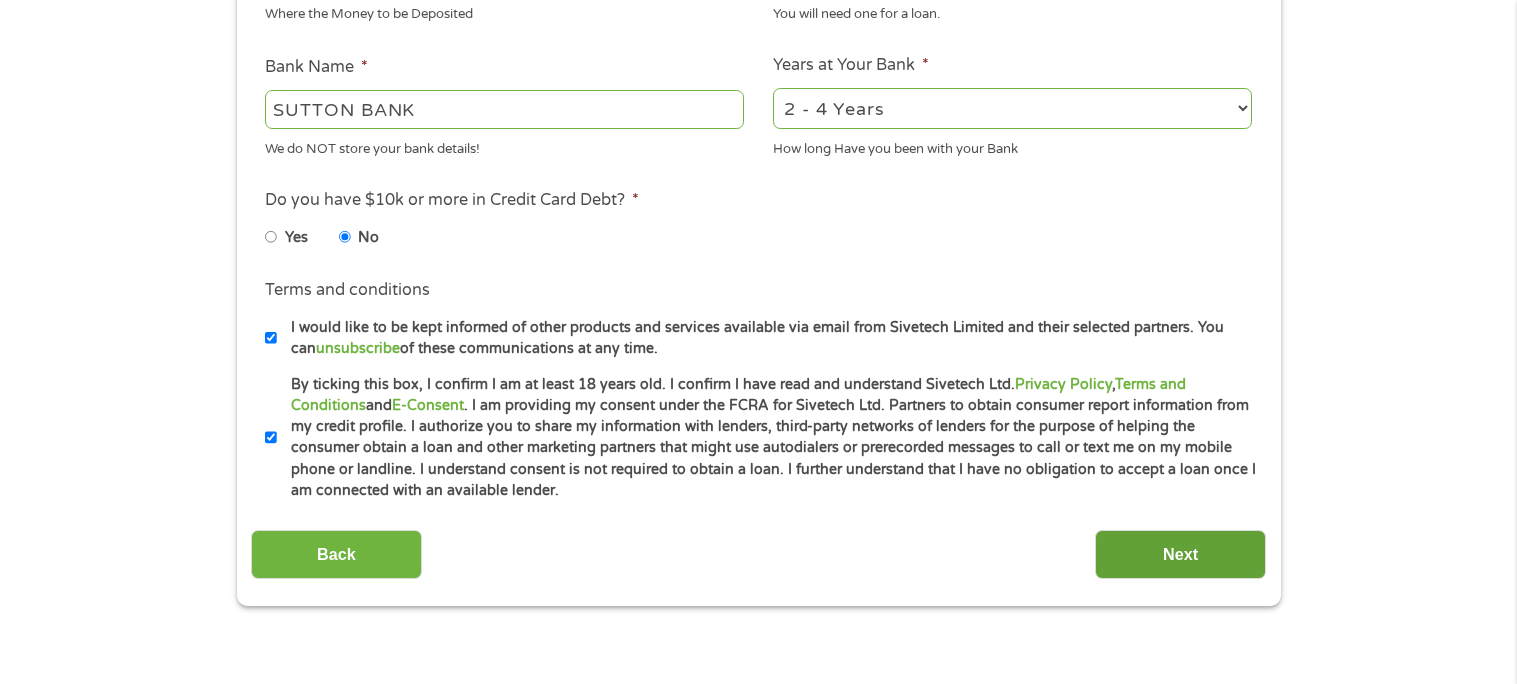 click on "Next" at bounding box center (1180, 554) 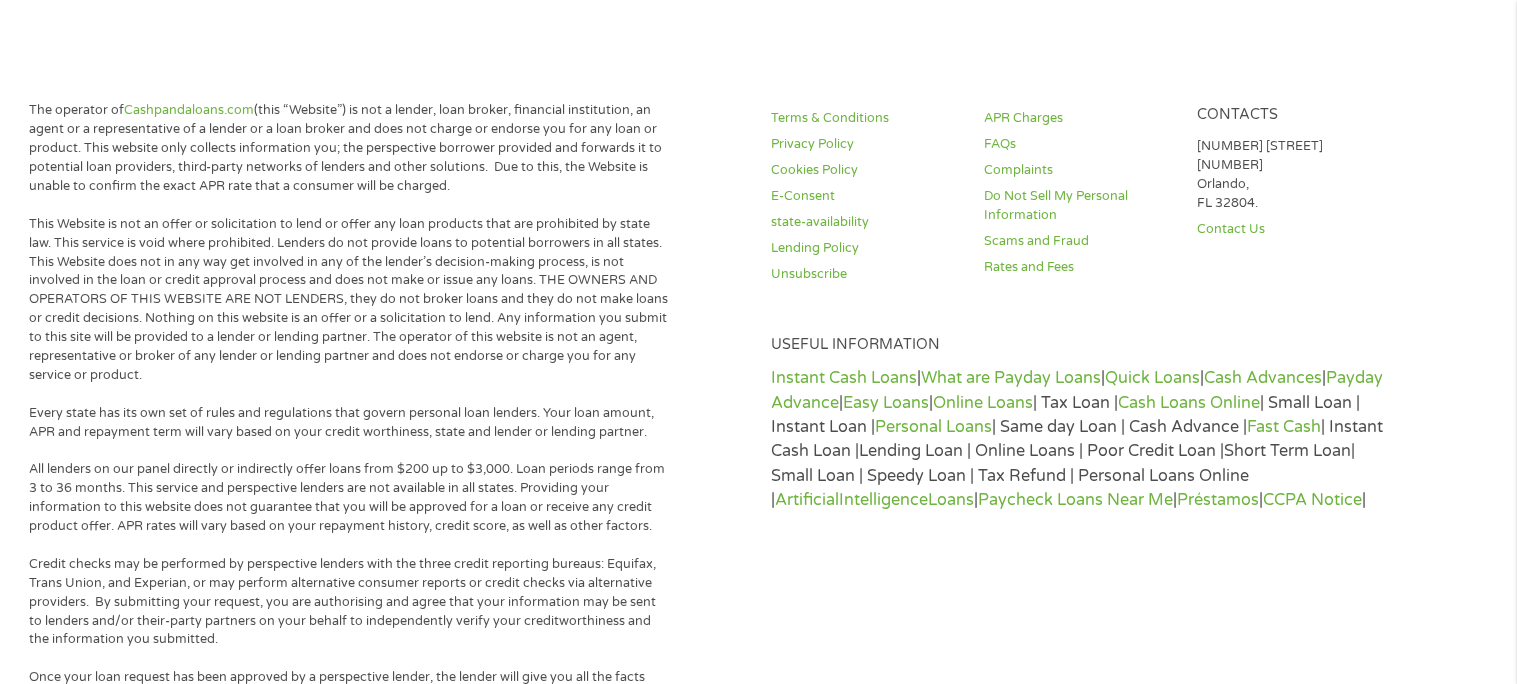 scroll, scrollTop: 398, scrollLeft: 0, axis: vertical 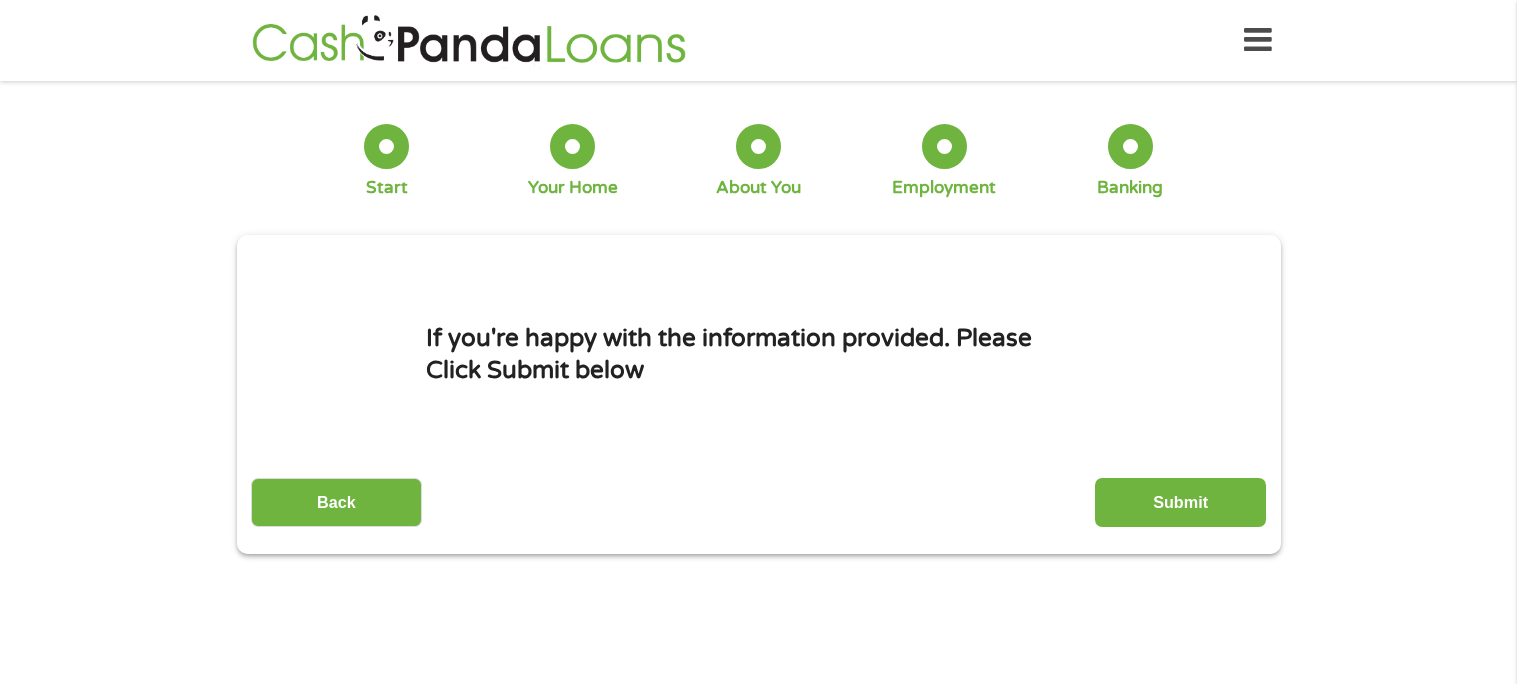 drag, startPoint x: 1186, startPoint y: 511, endPoint x: 1084, endPoint y: 378, distance: 167.60966 